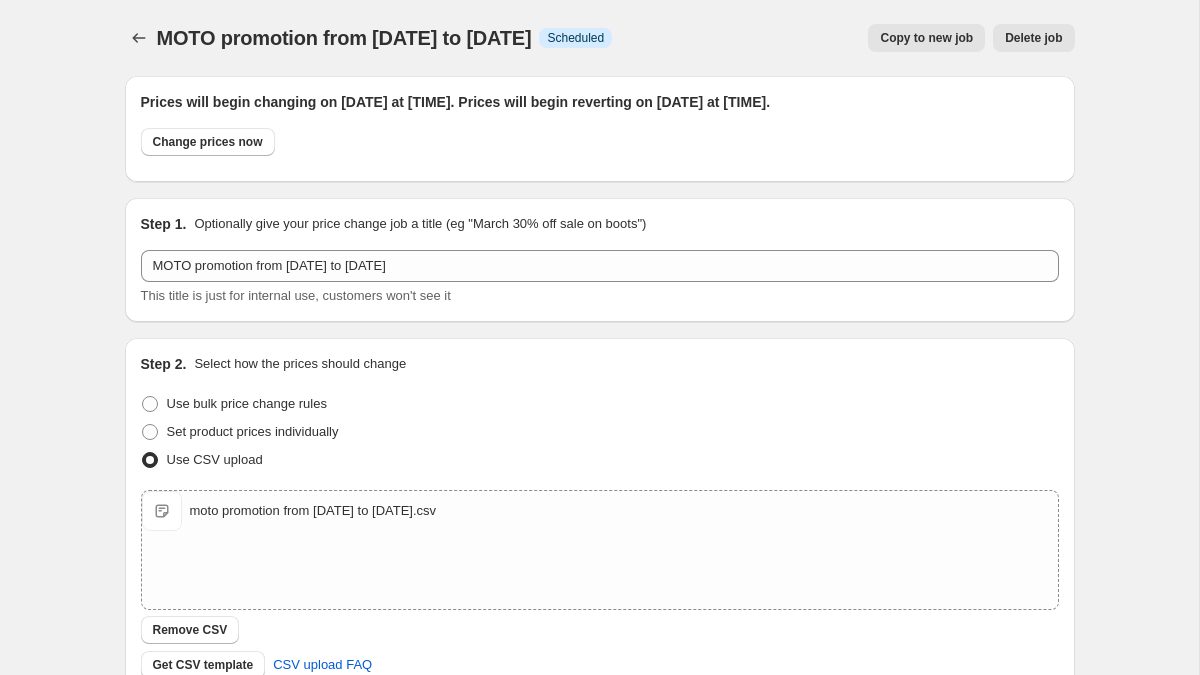 scroll, scrollTop: 0, scrollLeft: 0, axis: both 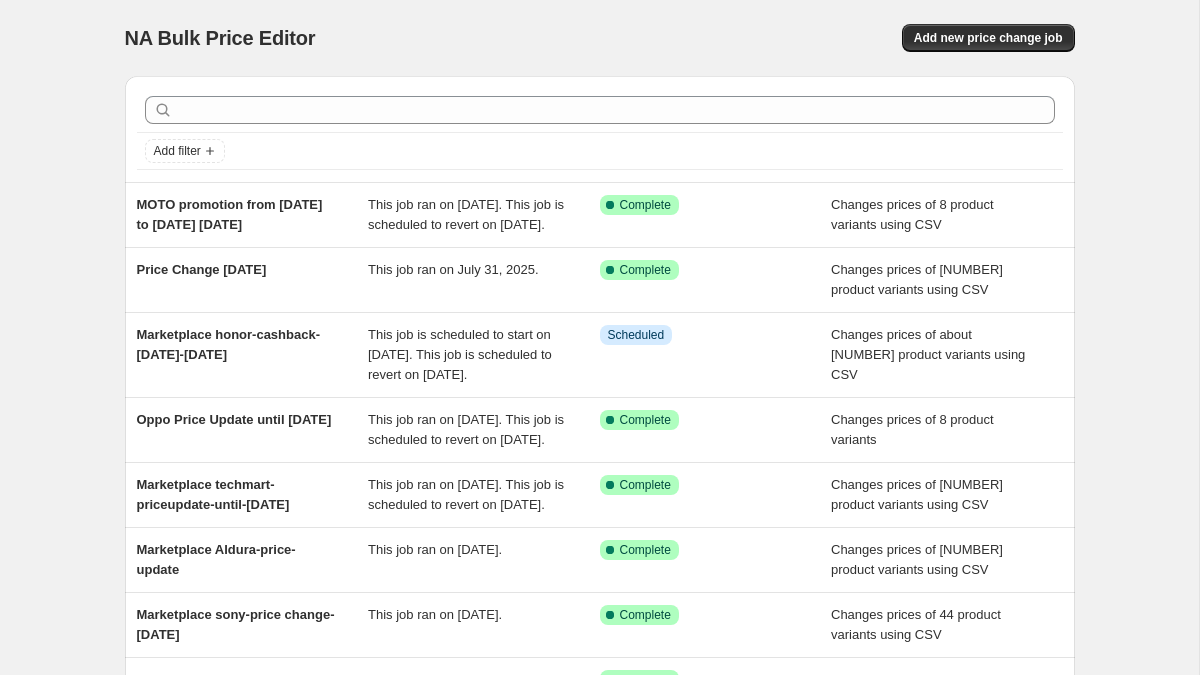 click on "NA Bulk Price Editor. This page is ready NA Bulk Price Editor Add new price change job" at bounding box center (600, 38) 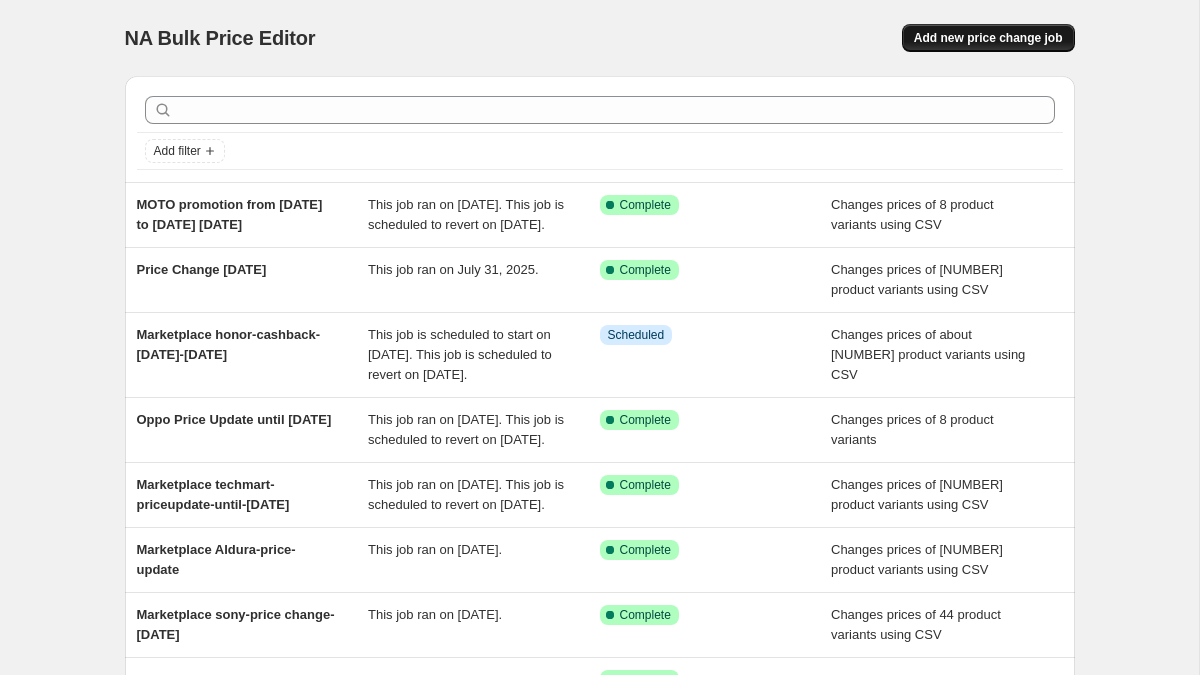 click on "Add new price change job" at bounding box center [988, 38] 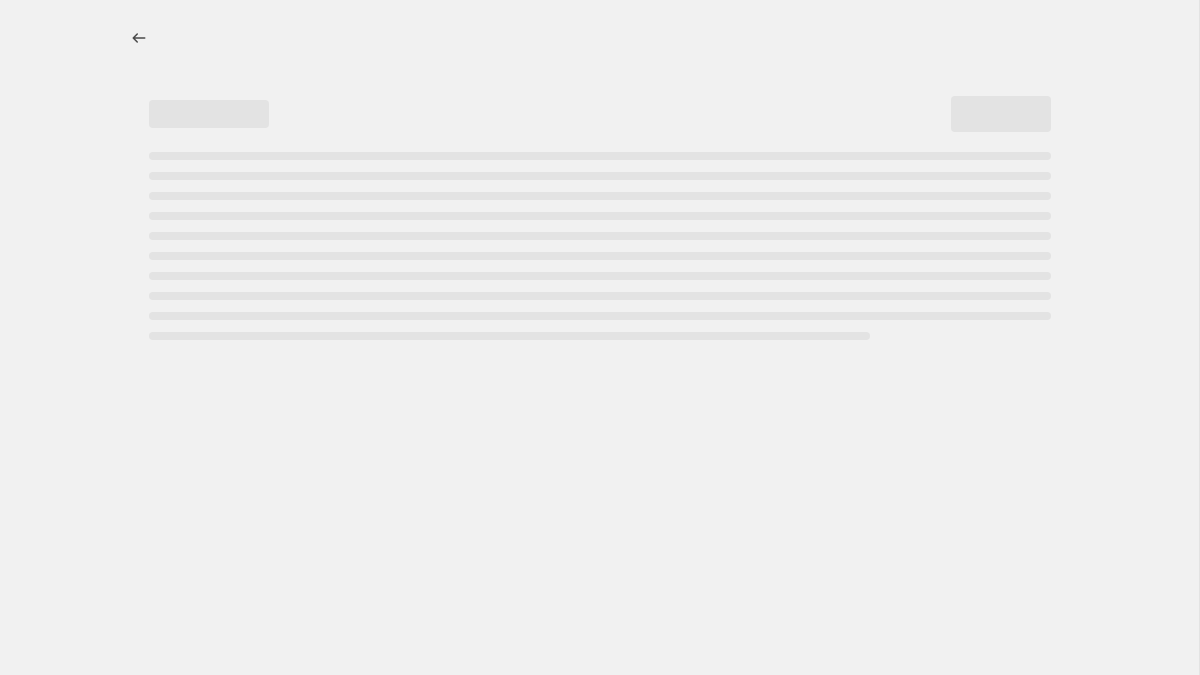 select on "percentage" 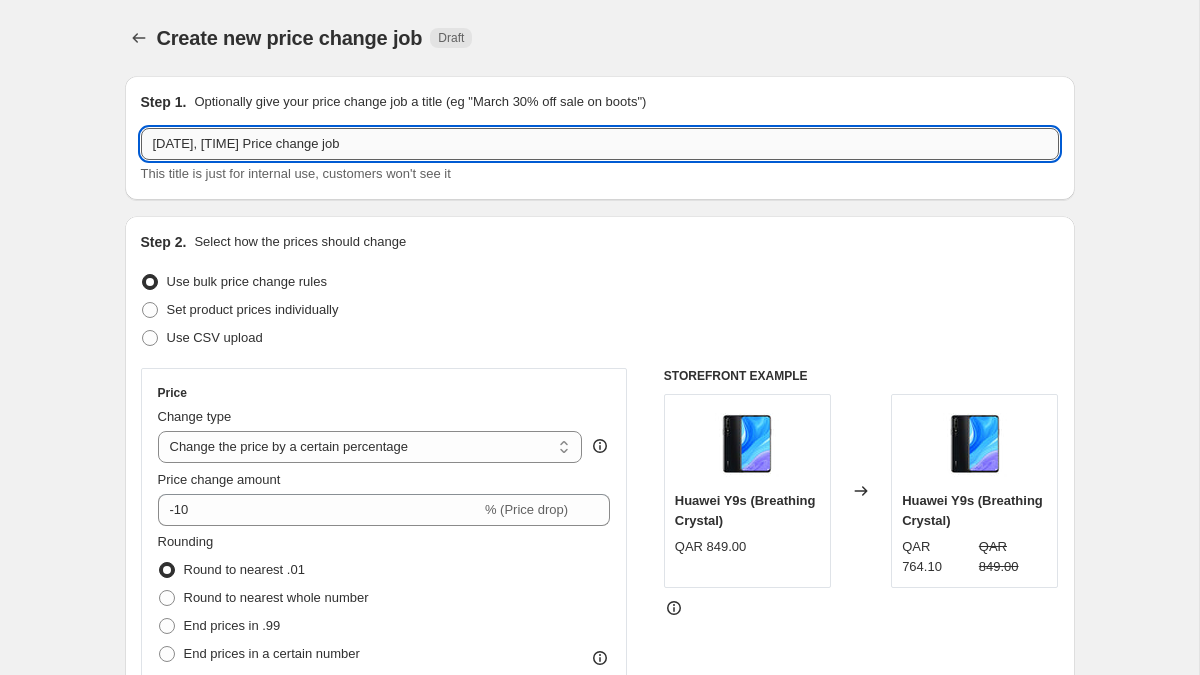 click on "Aug 1, 2025, 12:49:14 PM Price change job" at bounding box center (600, 144) 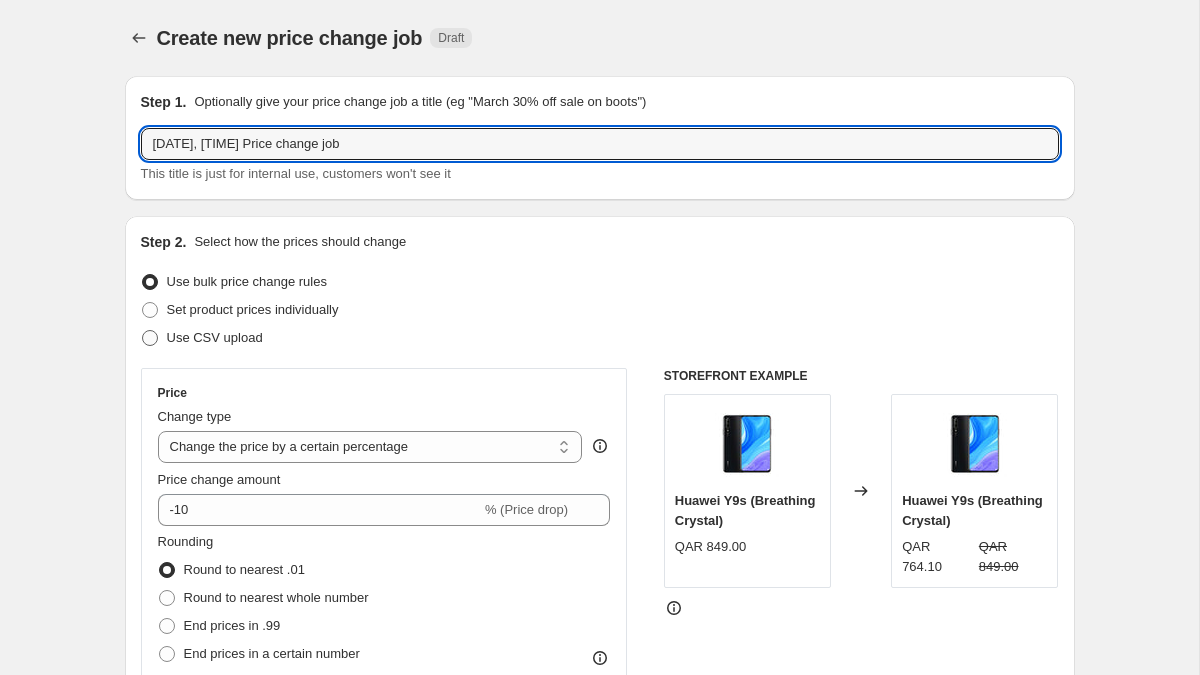 click on "Use CSV upload" at bounding box center (215, 337) 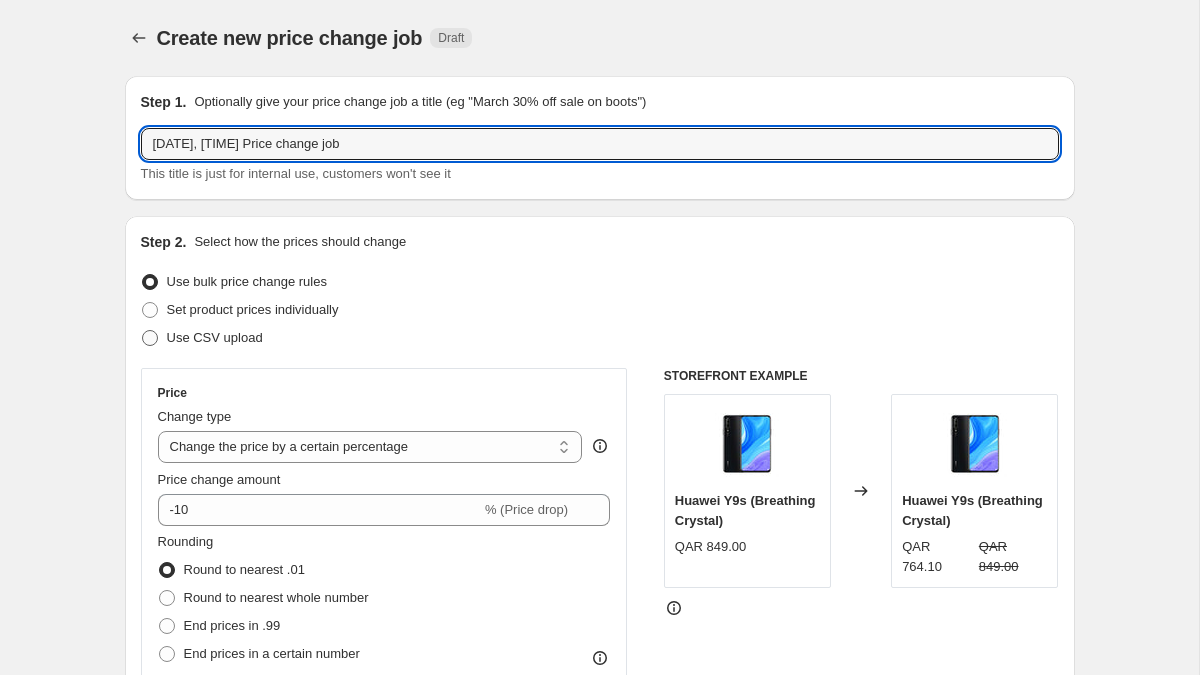 radio on "true" 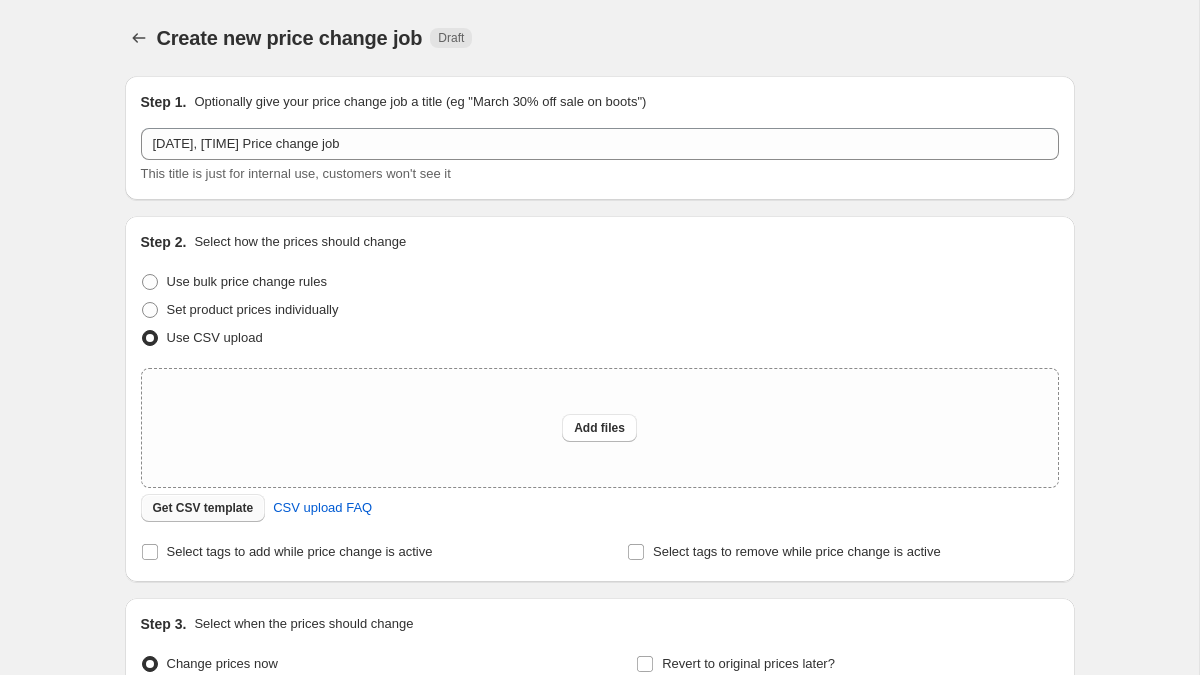 click on "Get CSV template" at bounding box center [203, 508] 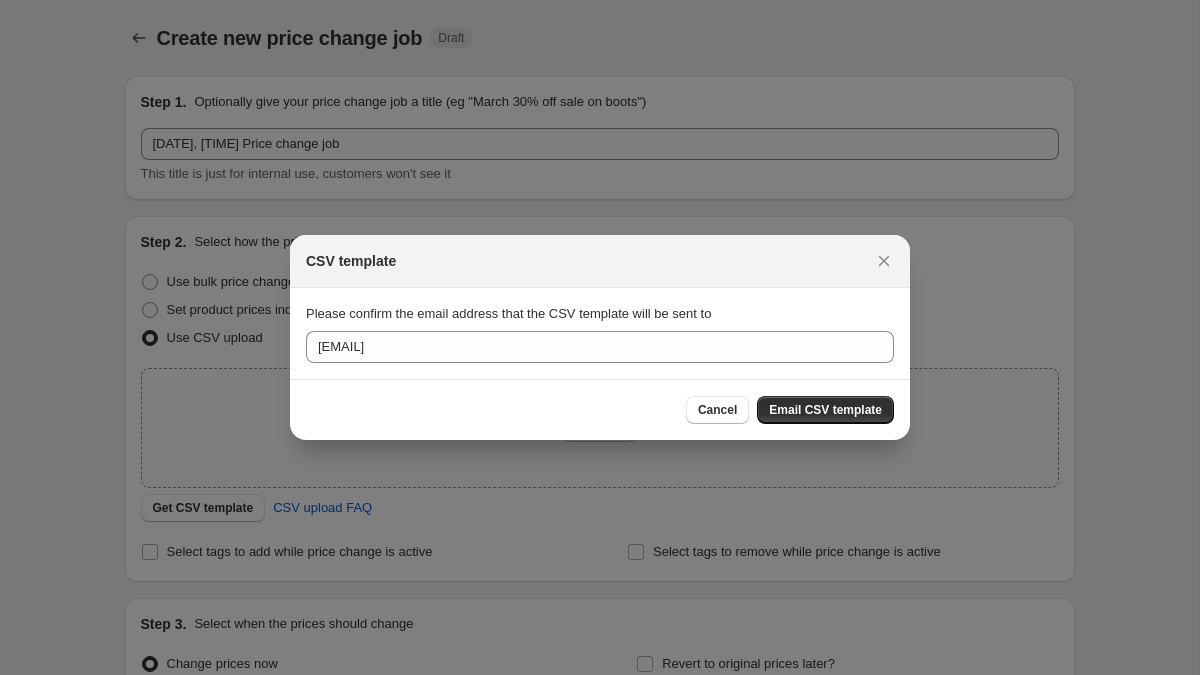 click on "Email CSV template" at bounding box center (825, 410) 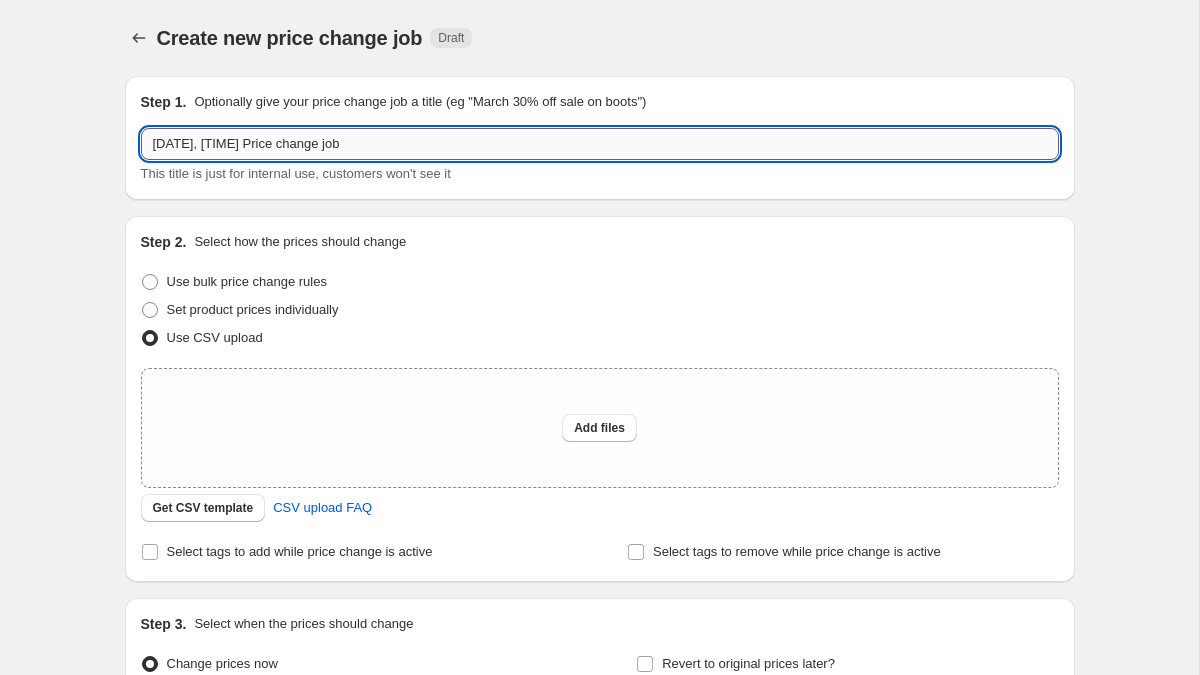 click on "Aug 1, 2025, 12:49:14 PM Price change job" at bounding box center (600, 144) 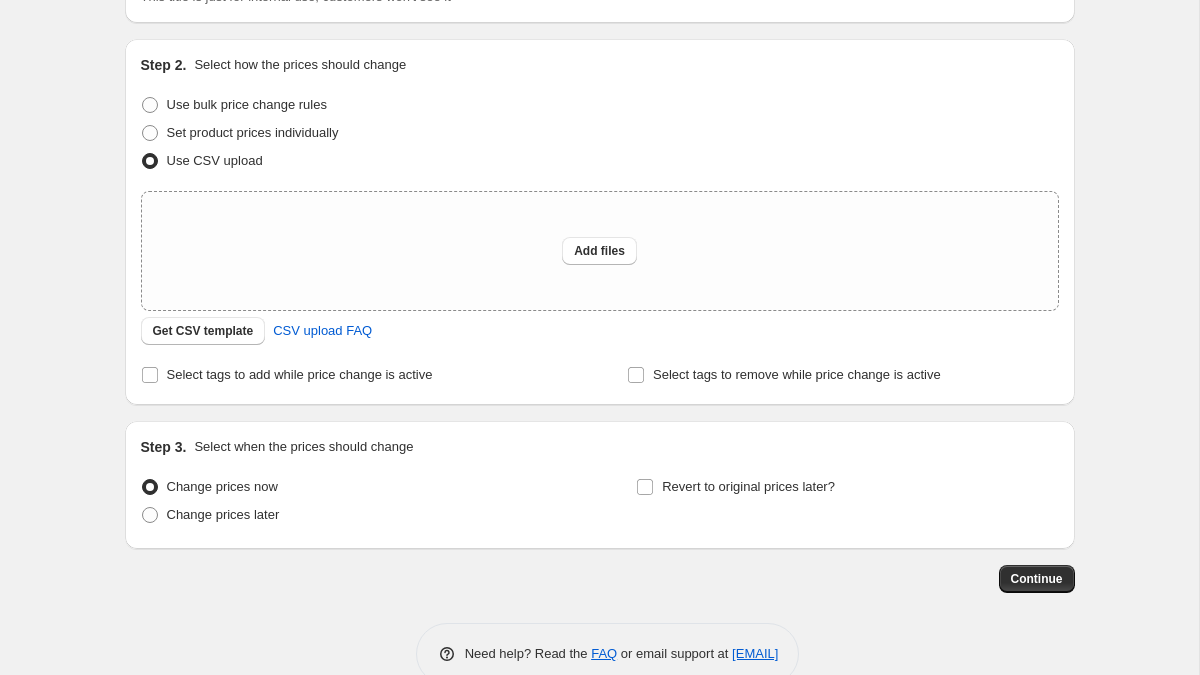 scroll, scrollTop: 217, scrollLeft: 0, axis: vertical 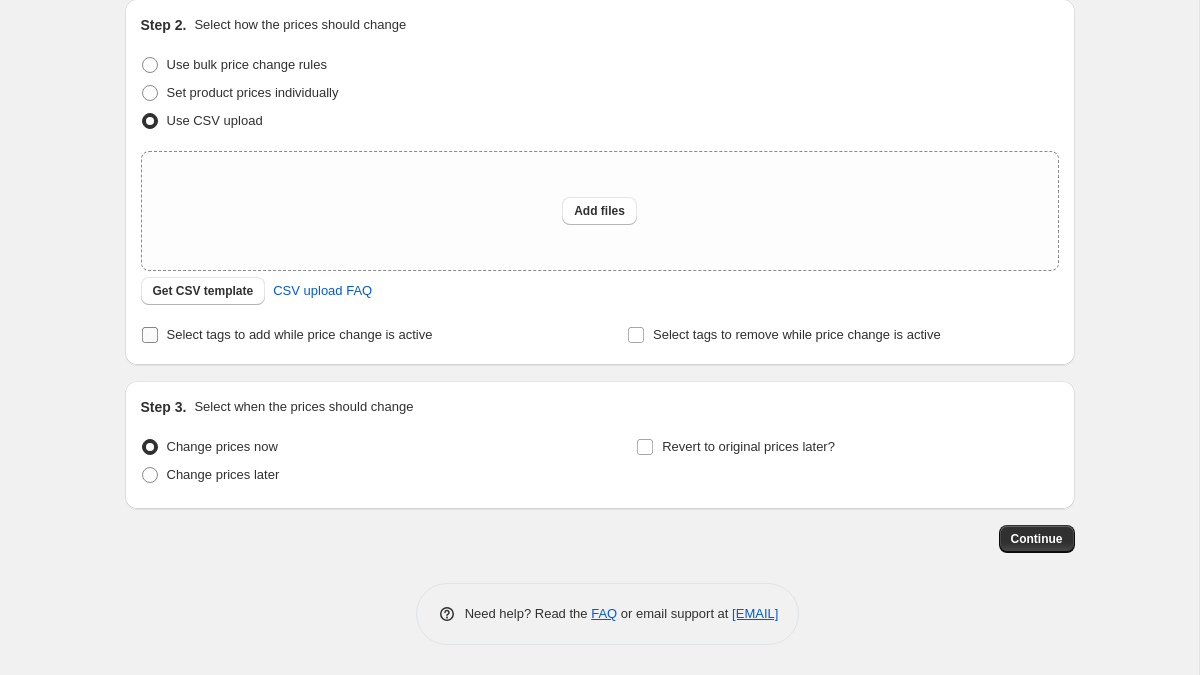 type on "INFINIX Cash back Promo from Aug 1-31" 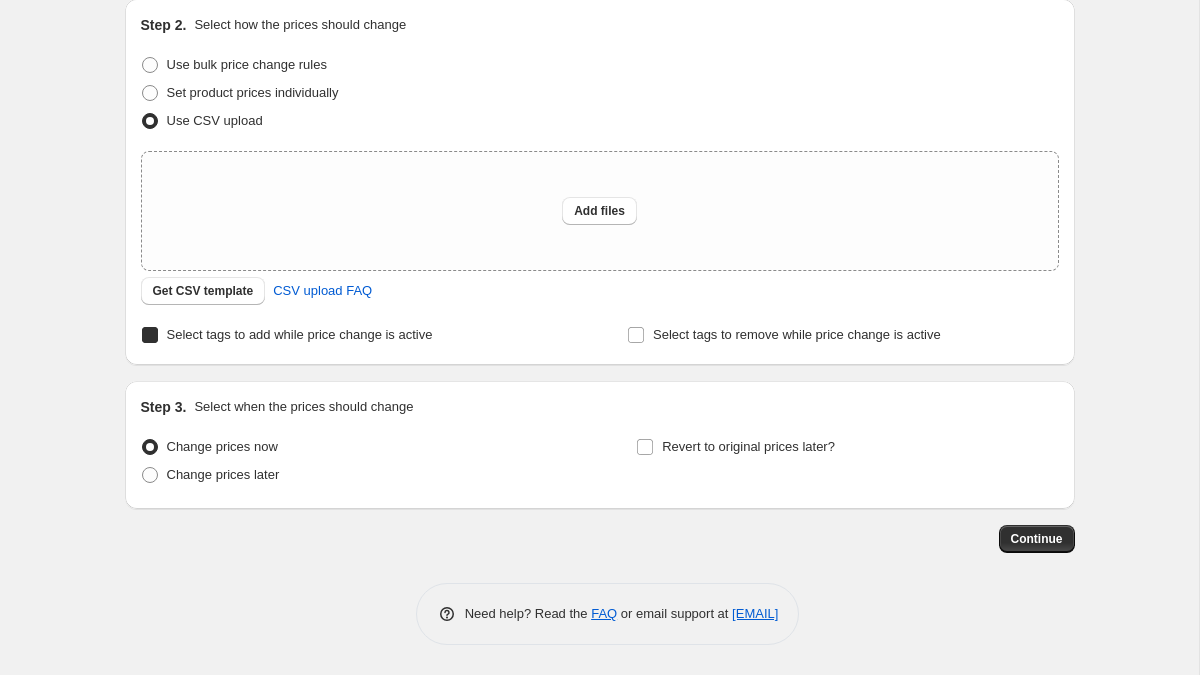 checkbox on "true" 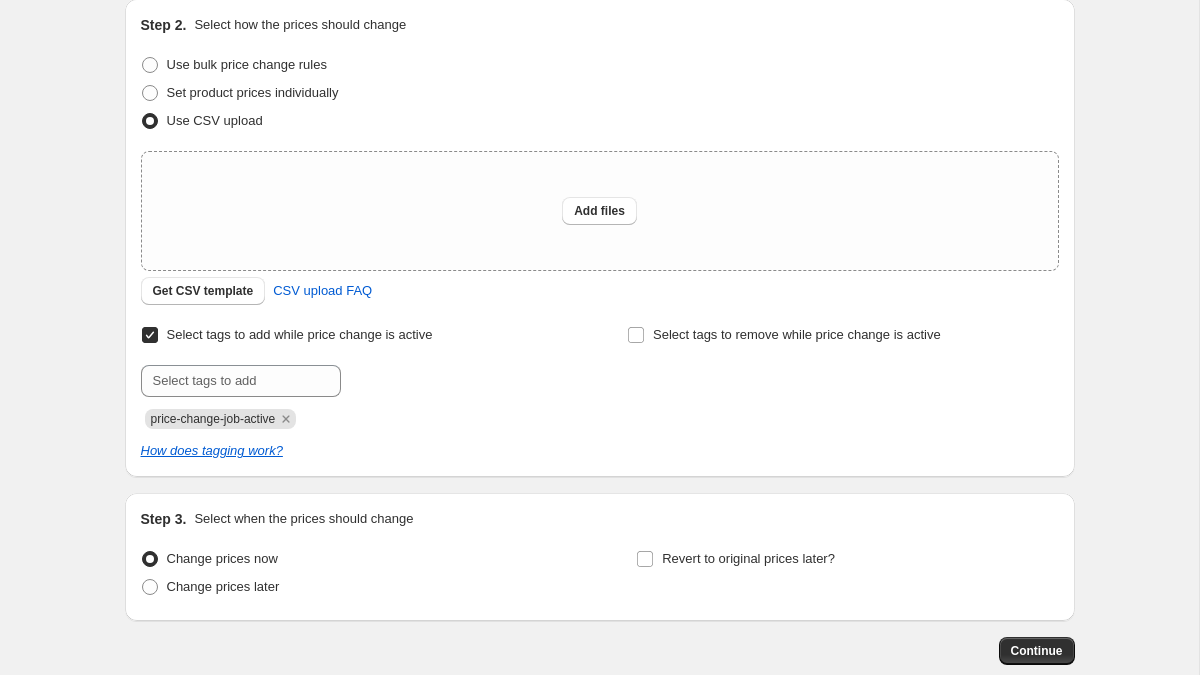 scroll, scrollTop: 0, scrollLeft: 0, axis: both 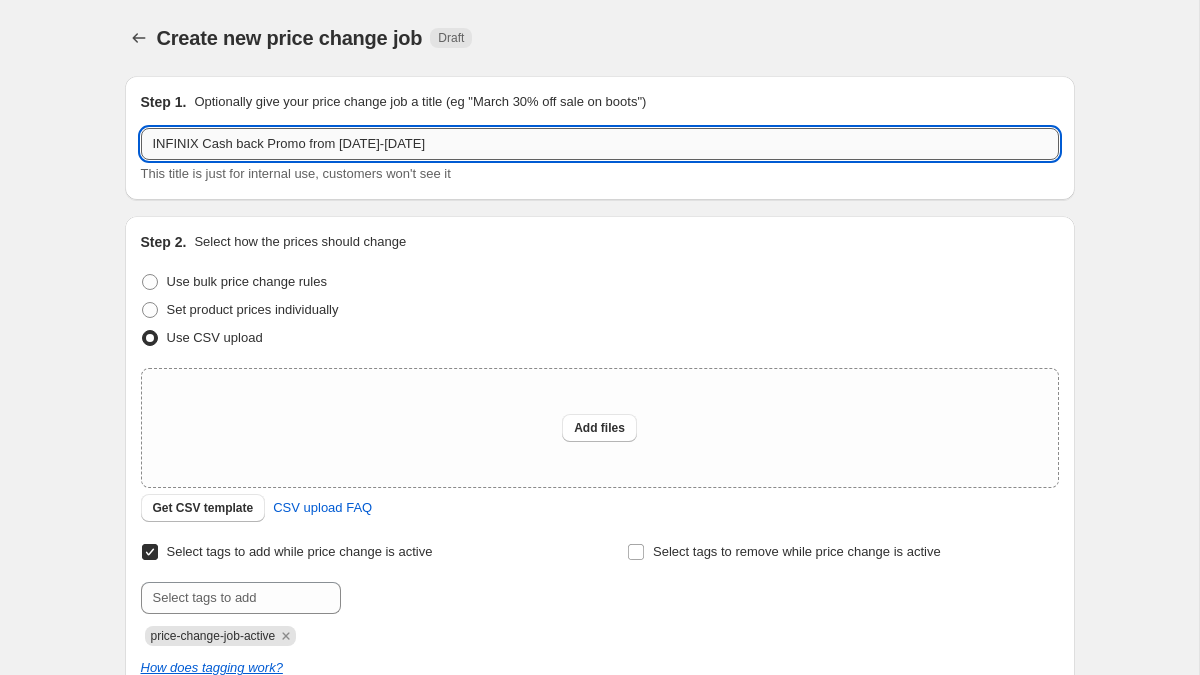 click on "INFINIX Cash back Promo from Aug 1-31" at bounding box center (600, 144) 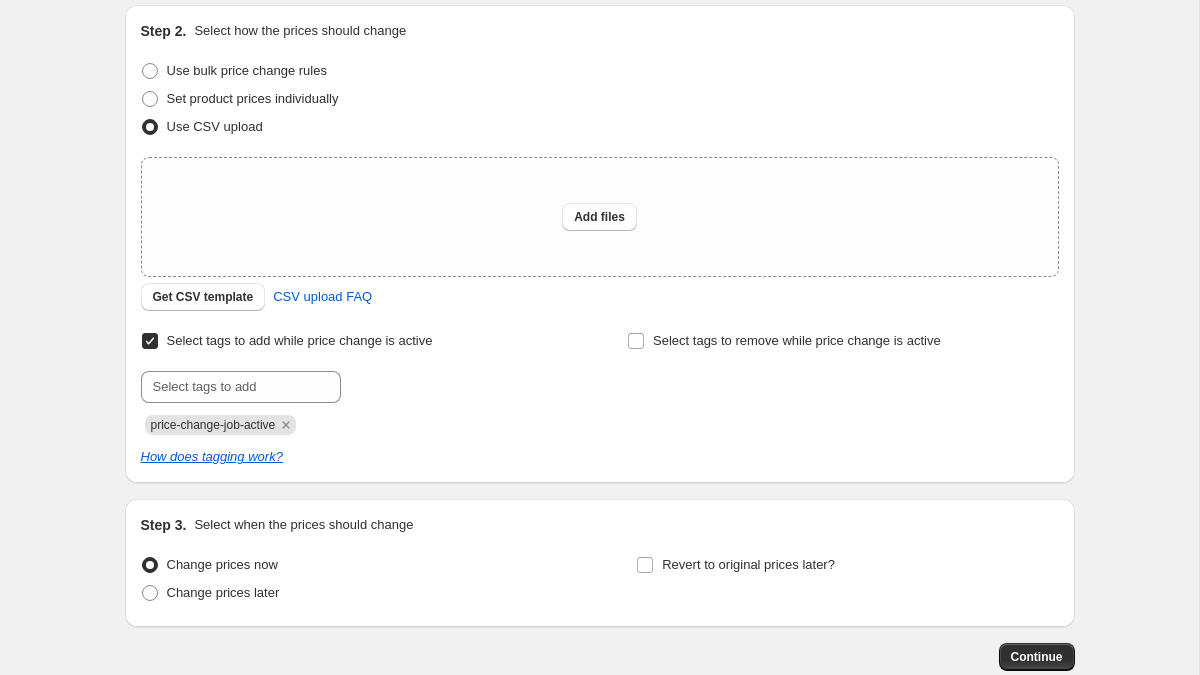 scroll, scrollTop: 296, scrollLeft: 0, axis: vertical 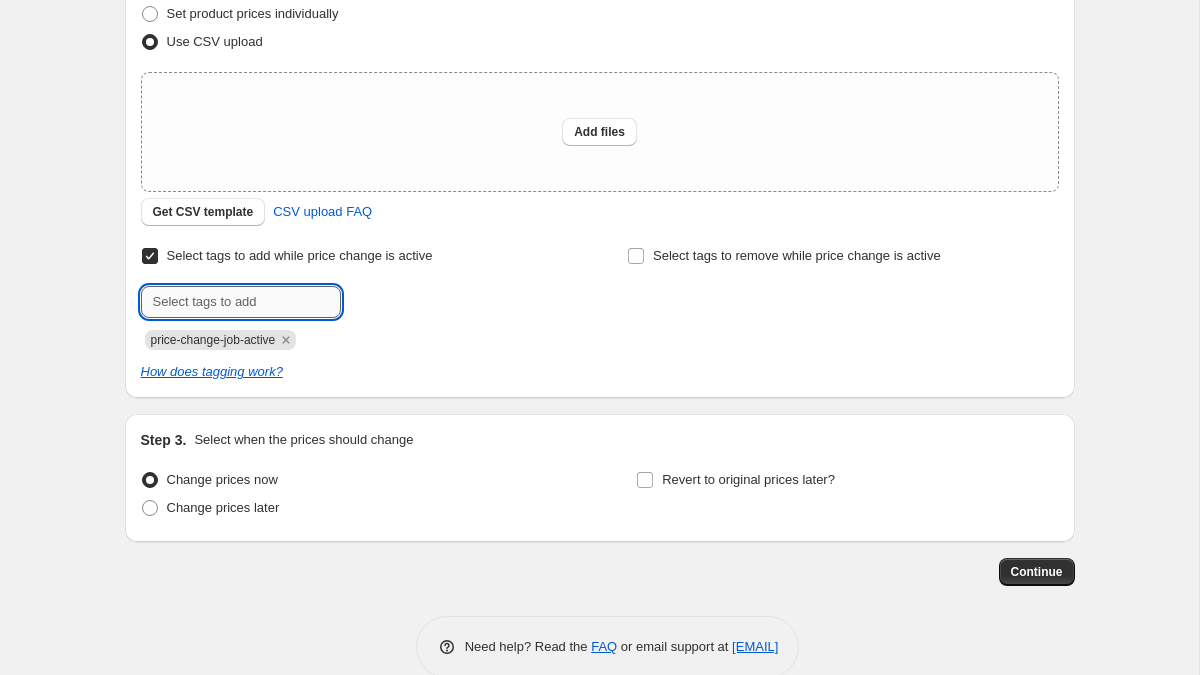 click at bounding box center (241, 302) 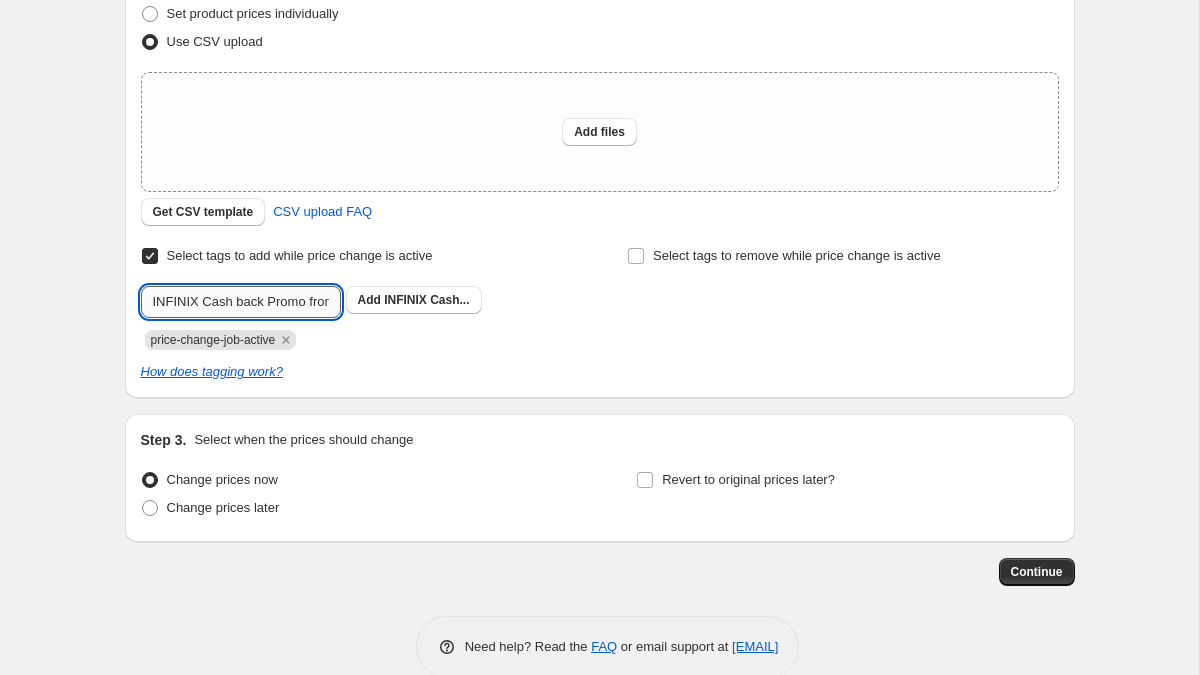 scroll, scrollTop: 0, scrollLeft: 73, axis: horizontal 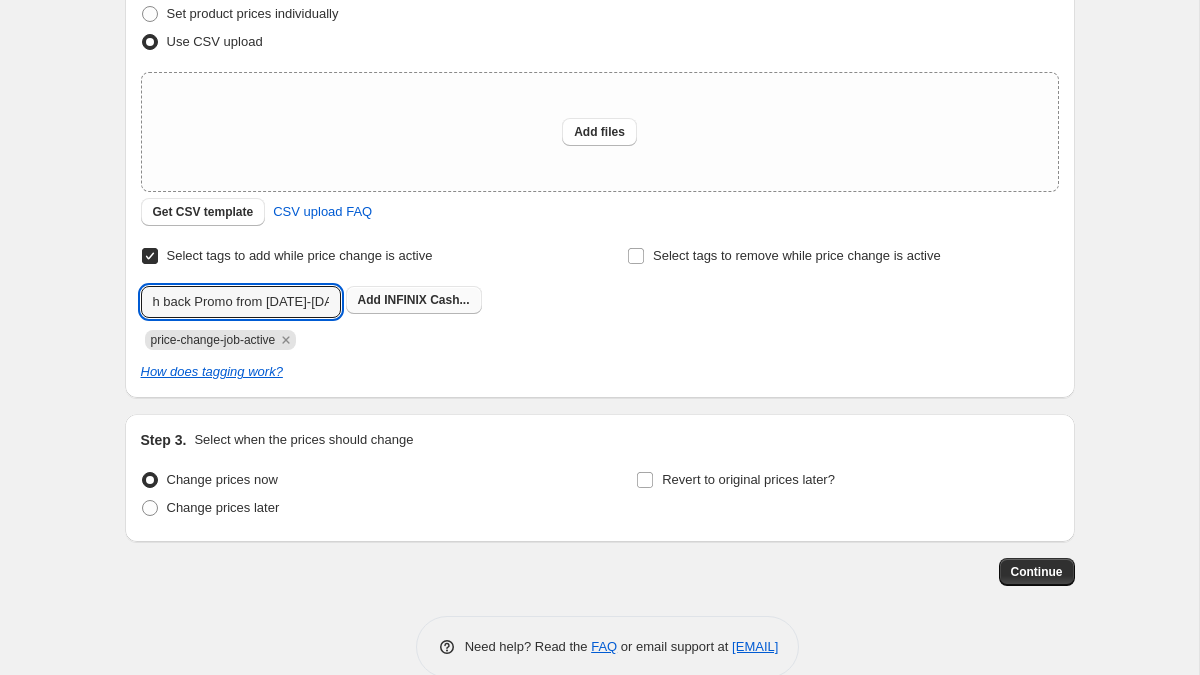 type on "INFINIX Cash back Promo from Aug 1-31" 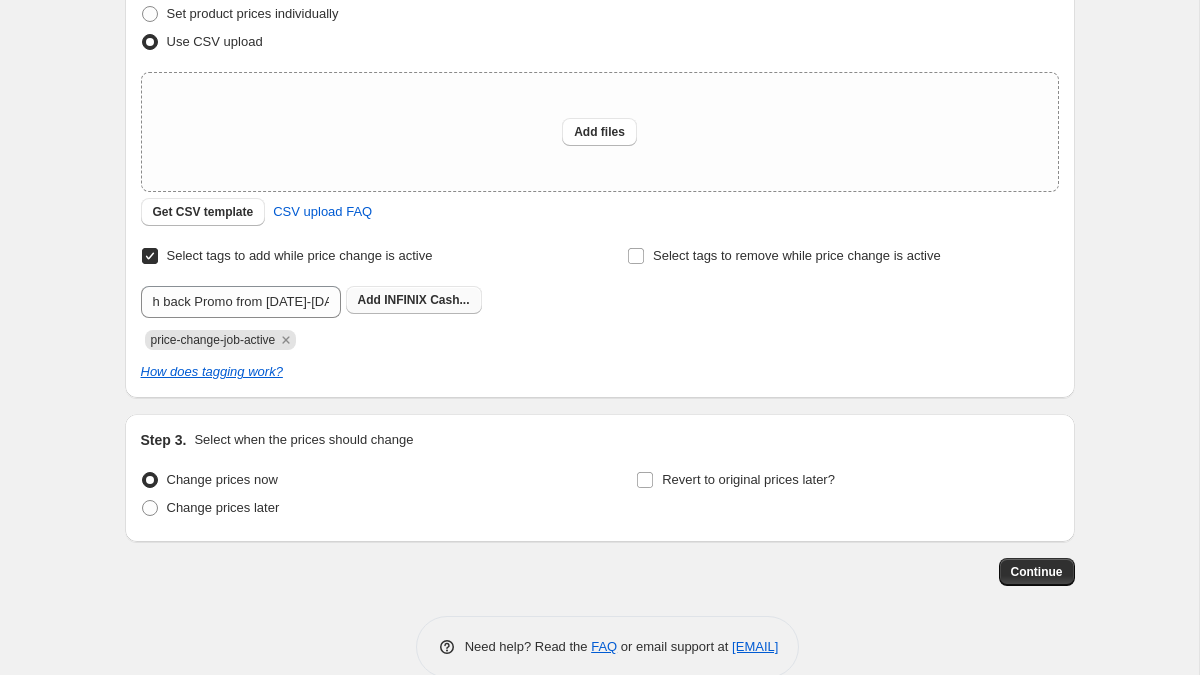 click on "INFINIX Cash..." at bounding box center (426, 300) 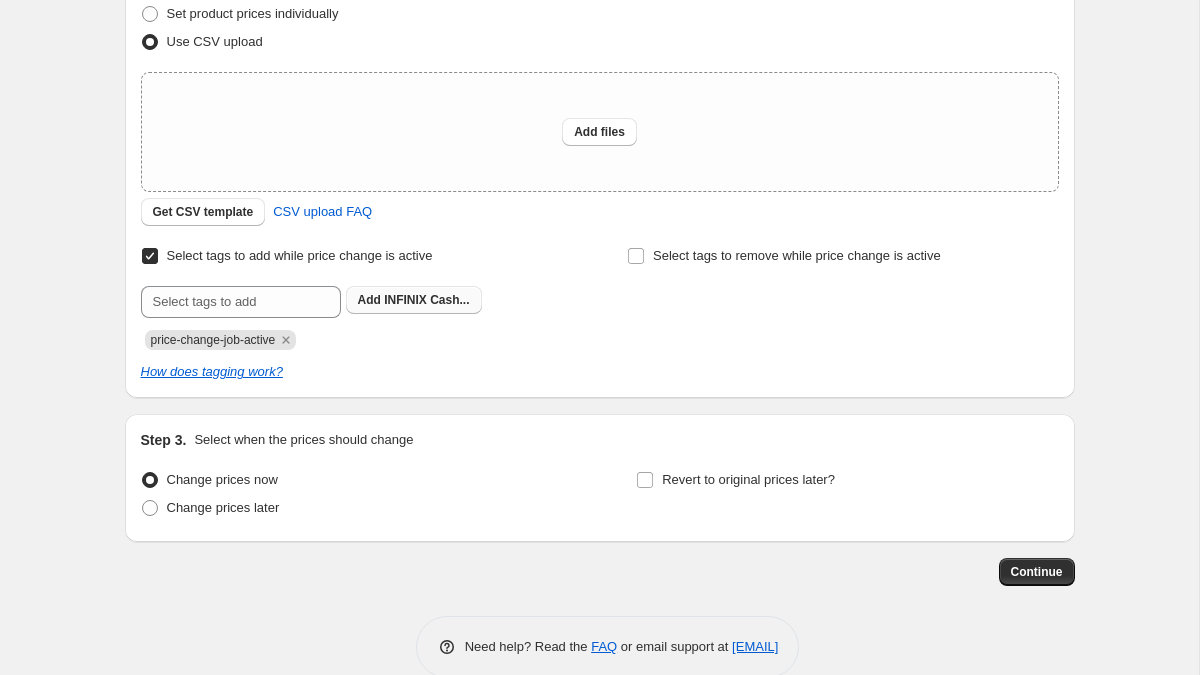 scroll, scrollTop: 0, scrollLeft: 0, axis: both 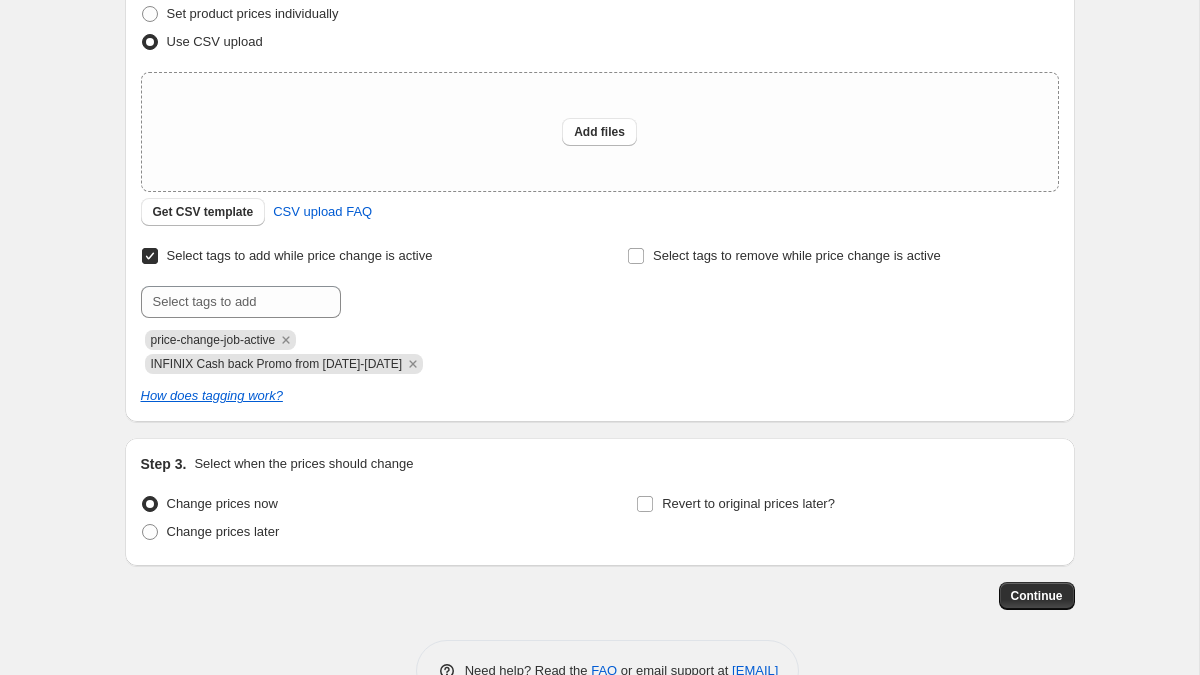 click on "Change prices now Change prices later Revert to original prices later?" at bounding box center [600, 520] 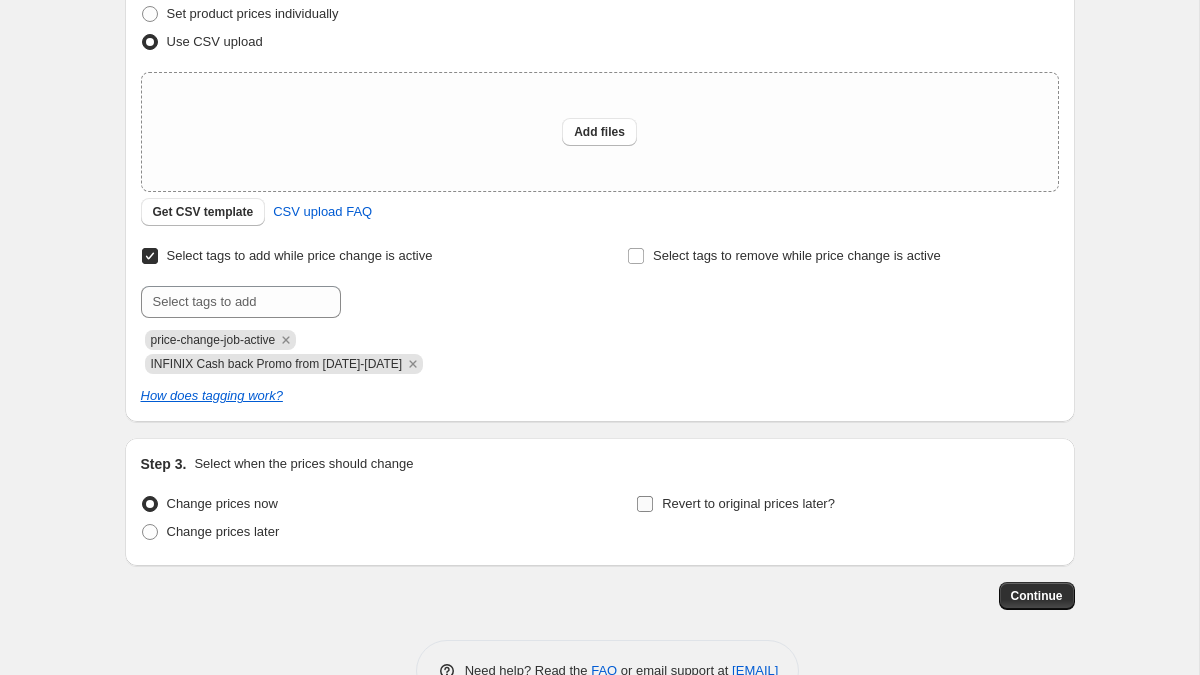 click on "Revert to original prices later?" at bounding box center (645, 504) 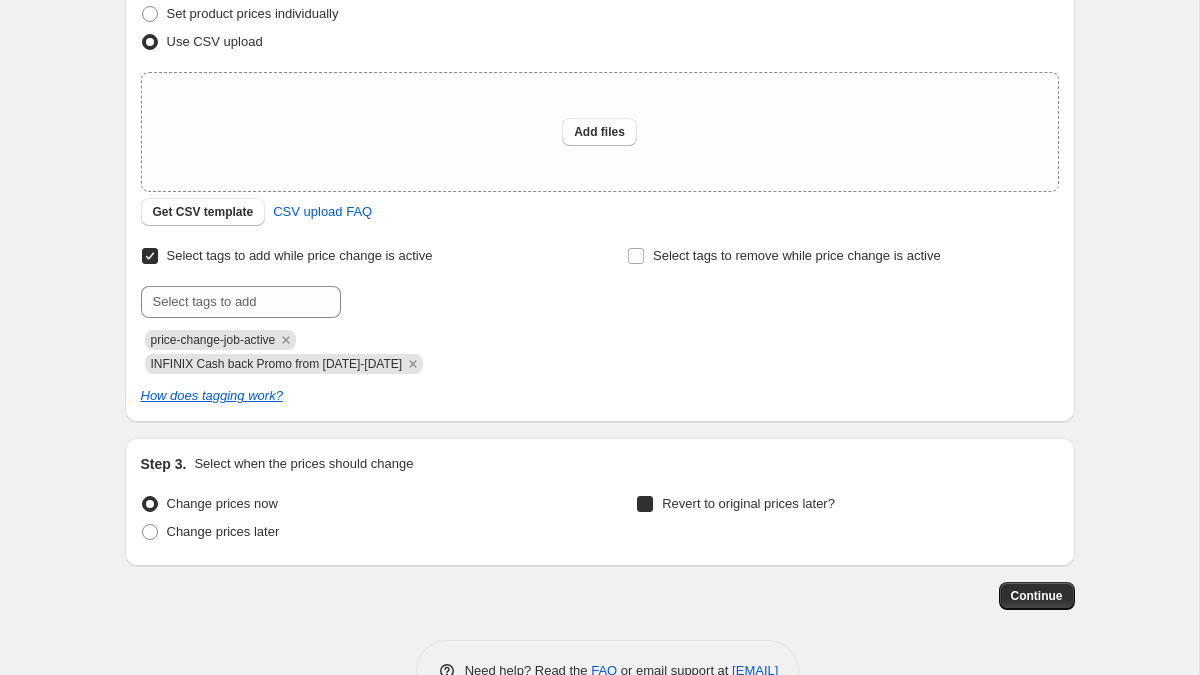 checkbox on "true" 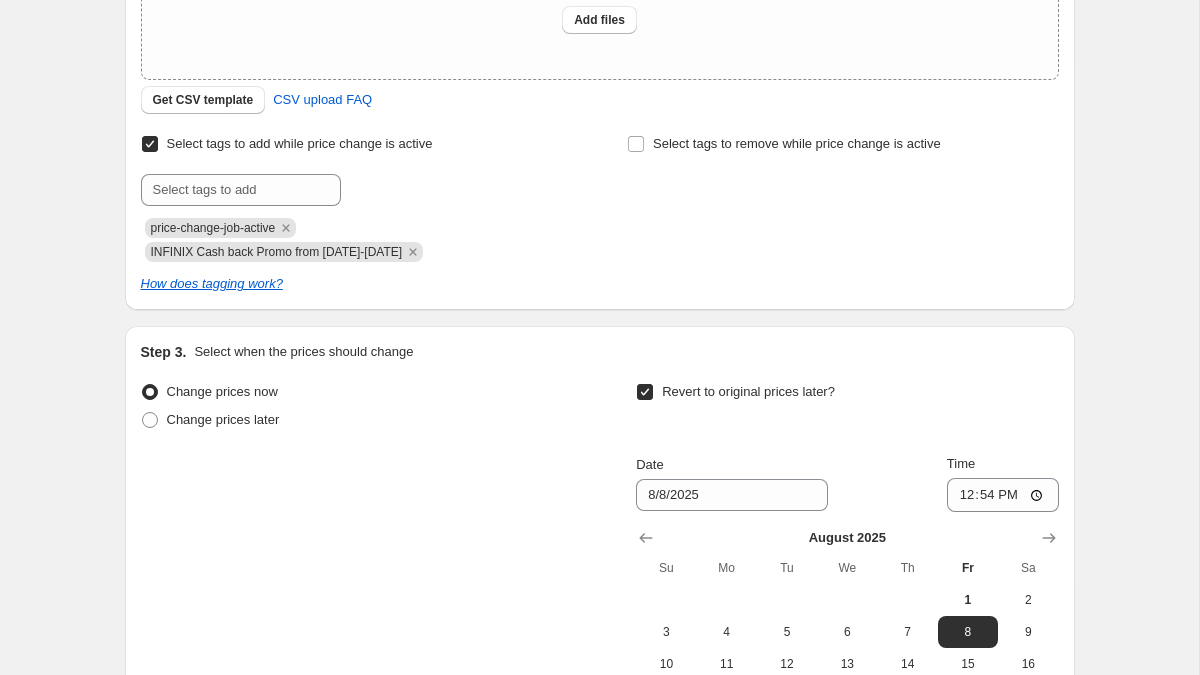 scroll, scrollTop: 437, scrollLeft: 0, axis: vertical 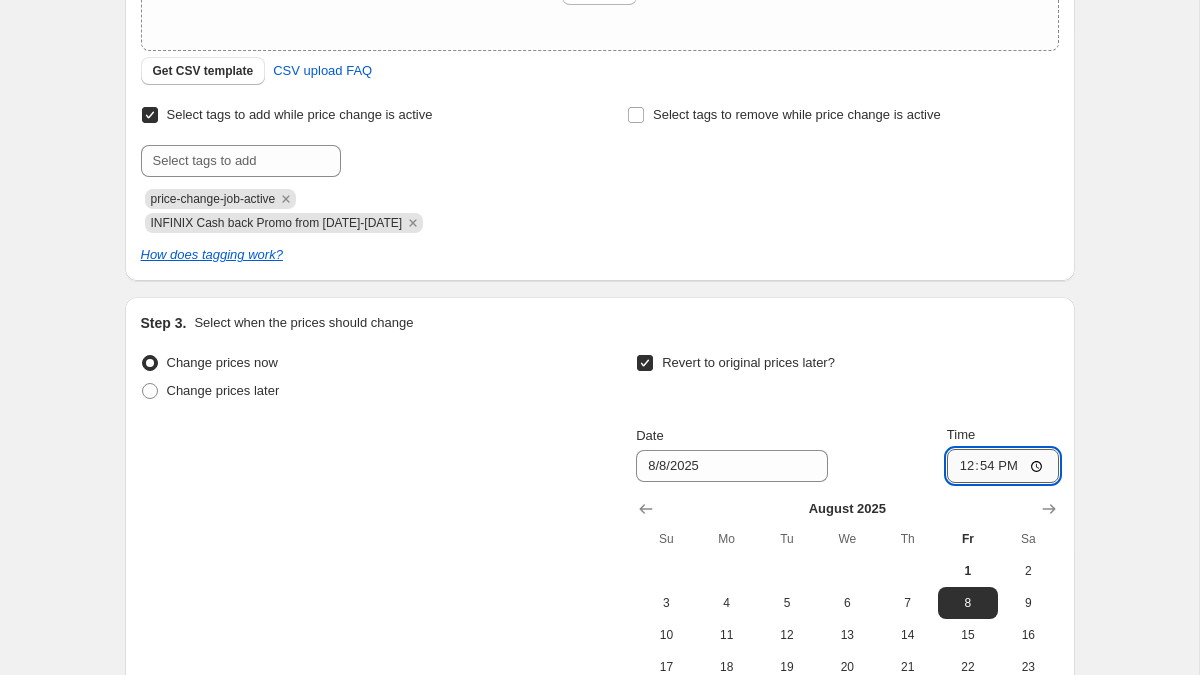 click on "12:54" at bounding box center [1003, 466] 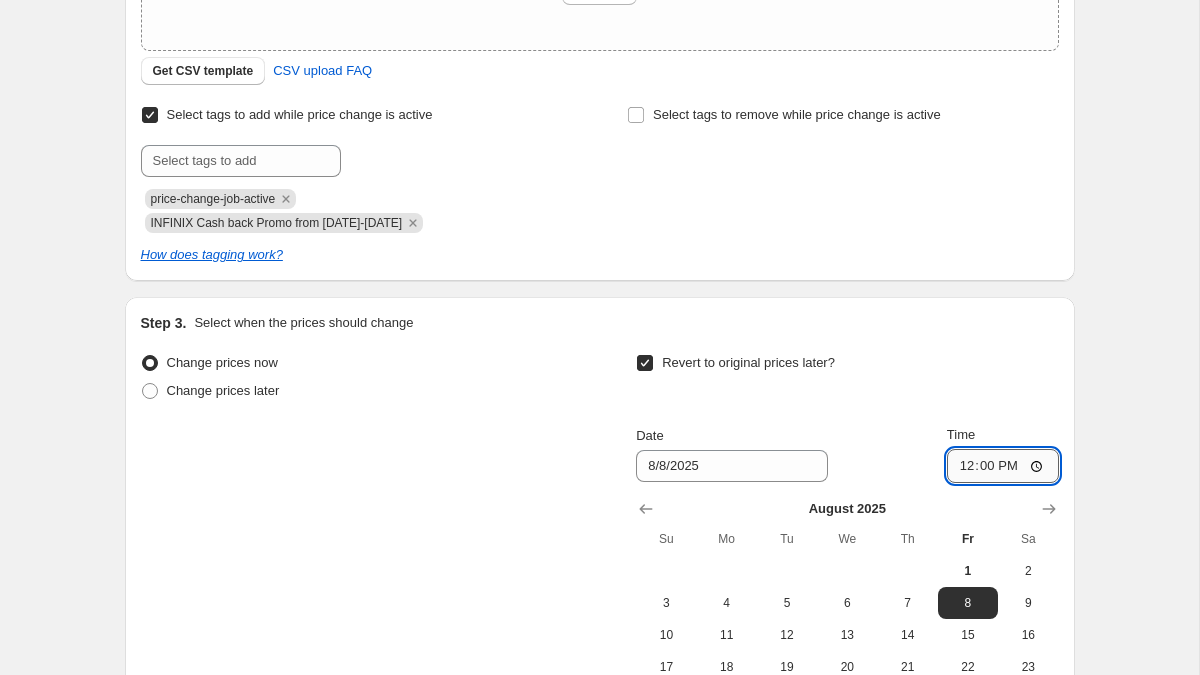 type on "00:00" 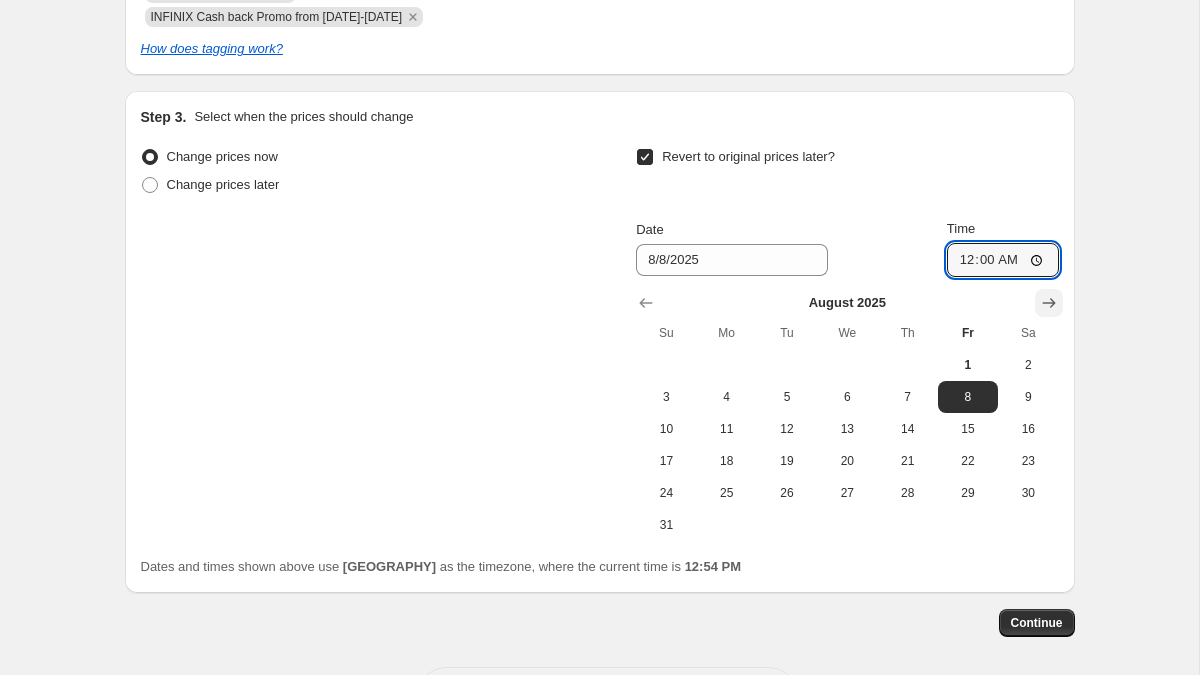 scroll, scrollTop: 727, scrollLeft: 0, axis: vertical 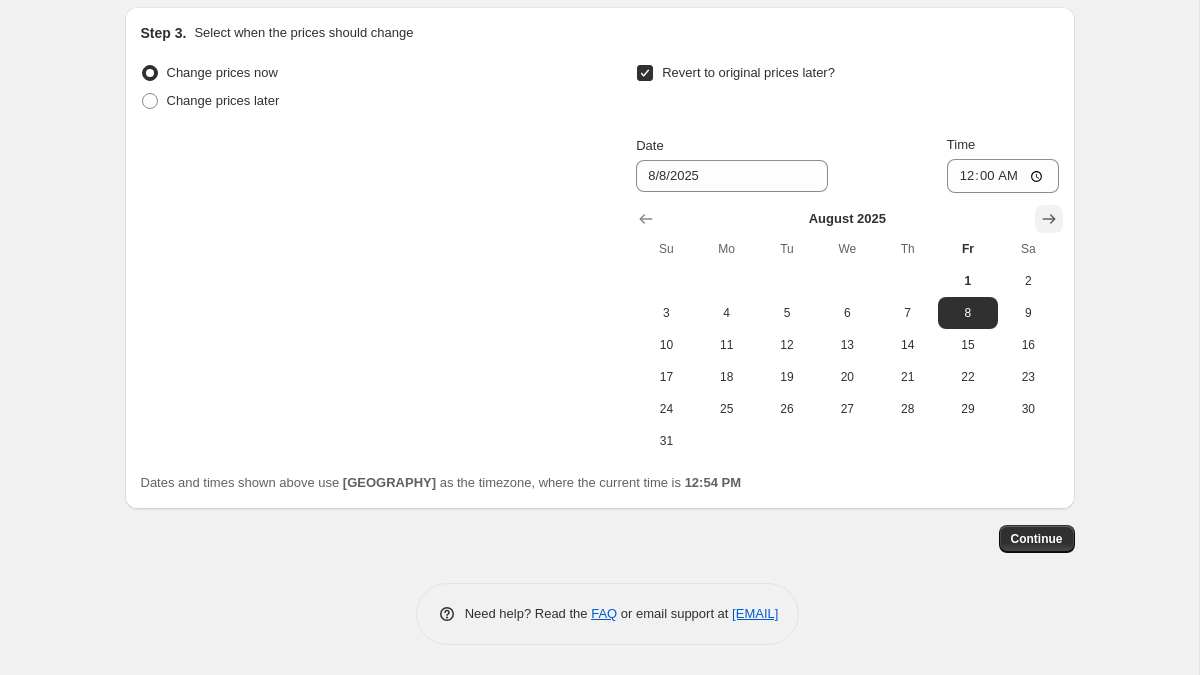 click 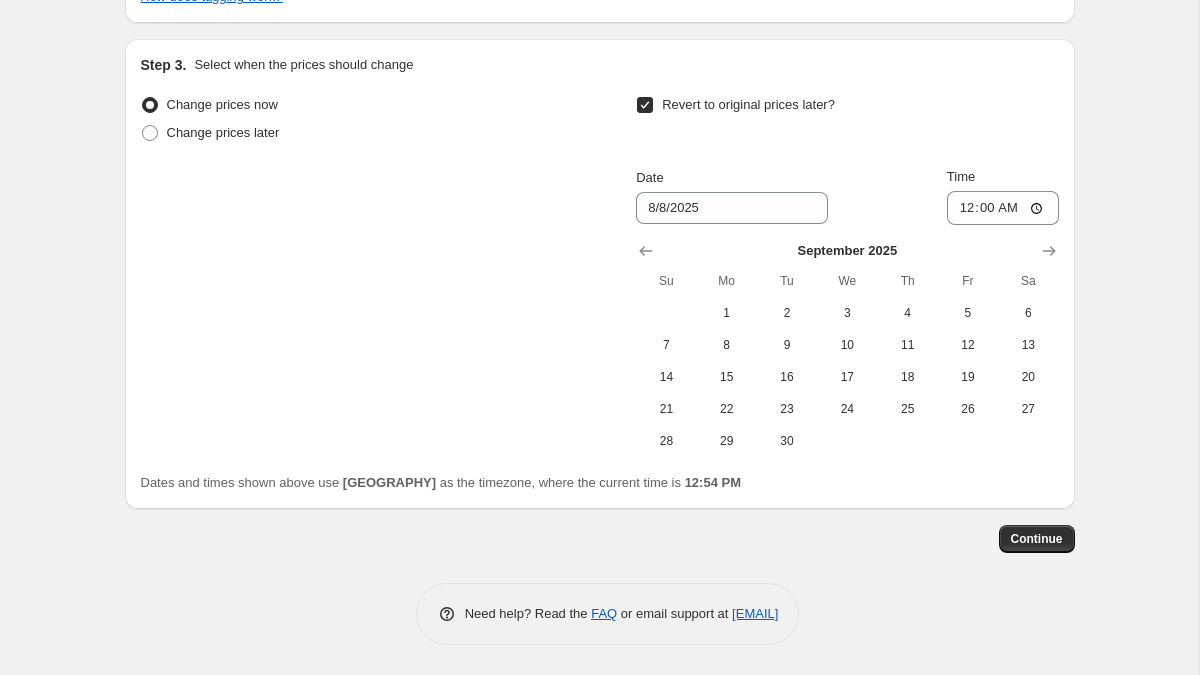 click on "Mo" at bounding box center (727, 281) 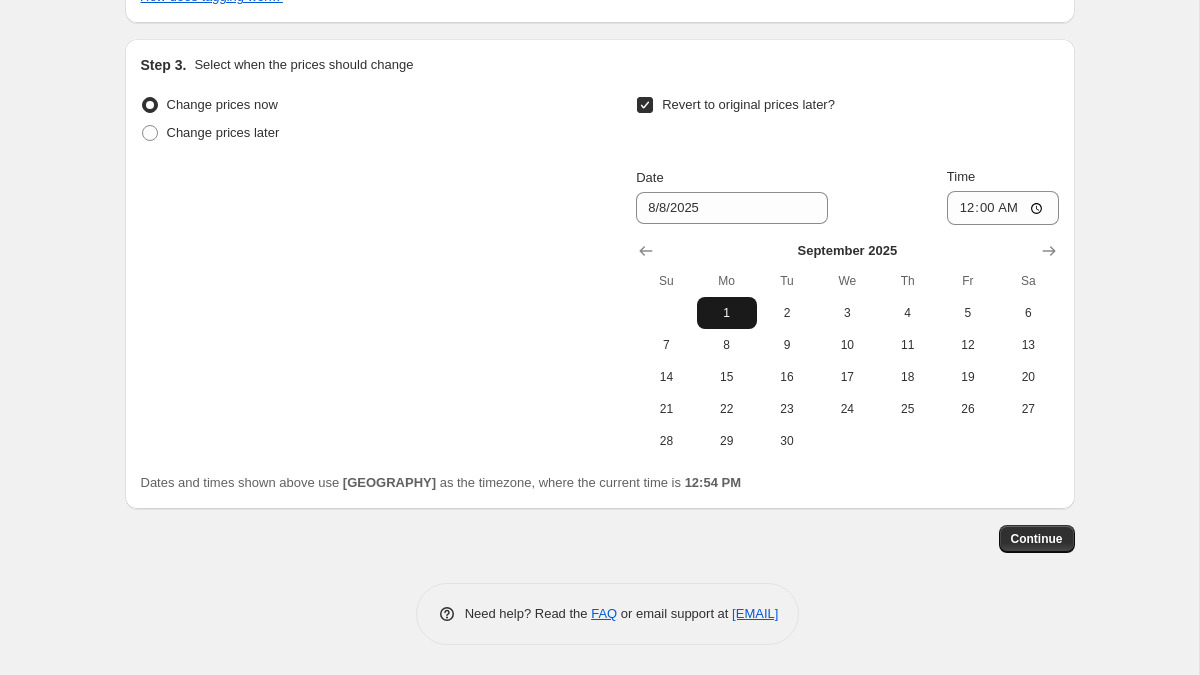 click on "1" at bounding box center (727, 313) 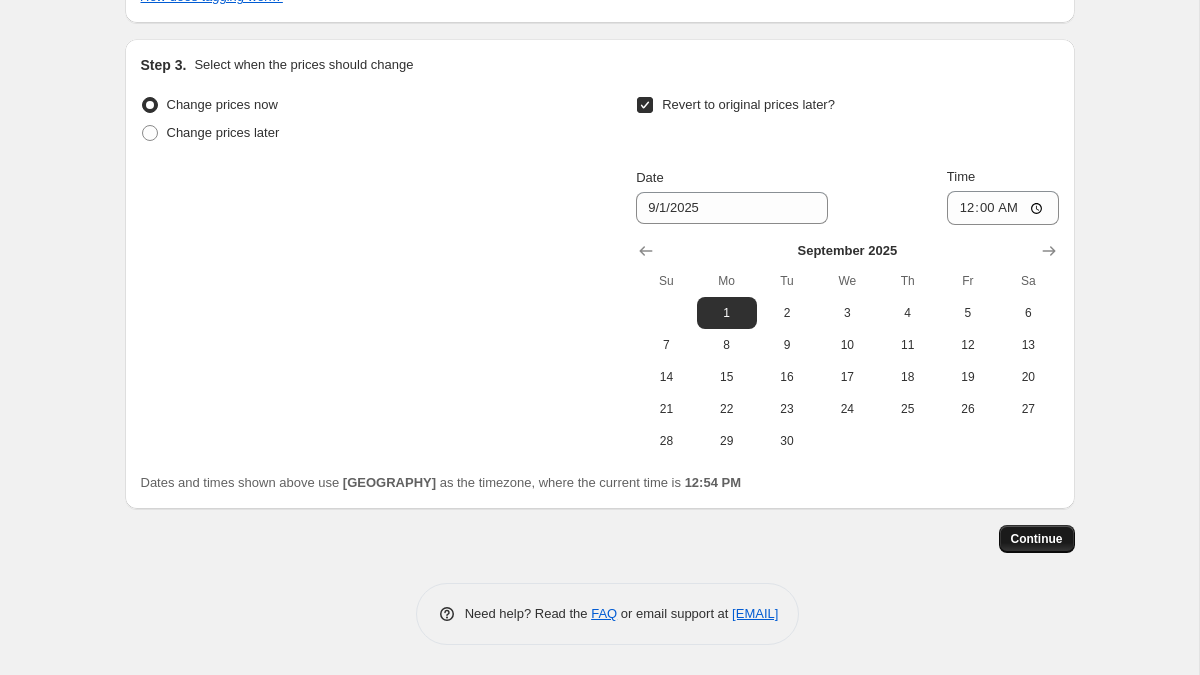 click on "Continue" at bounding box center [1037, 539] 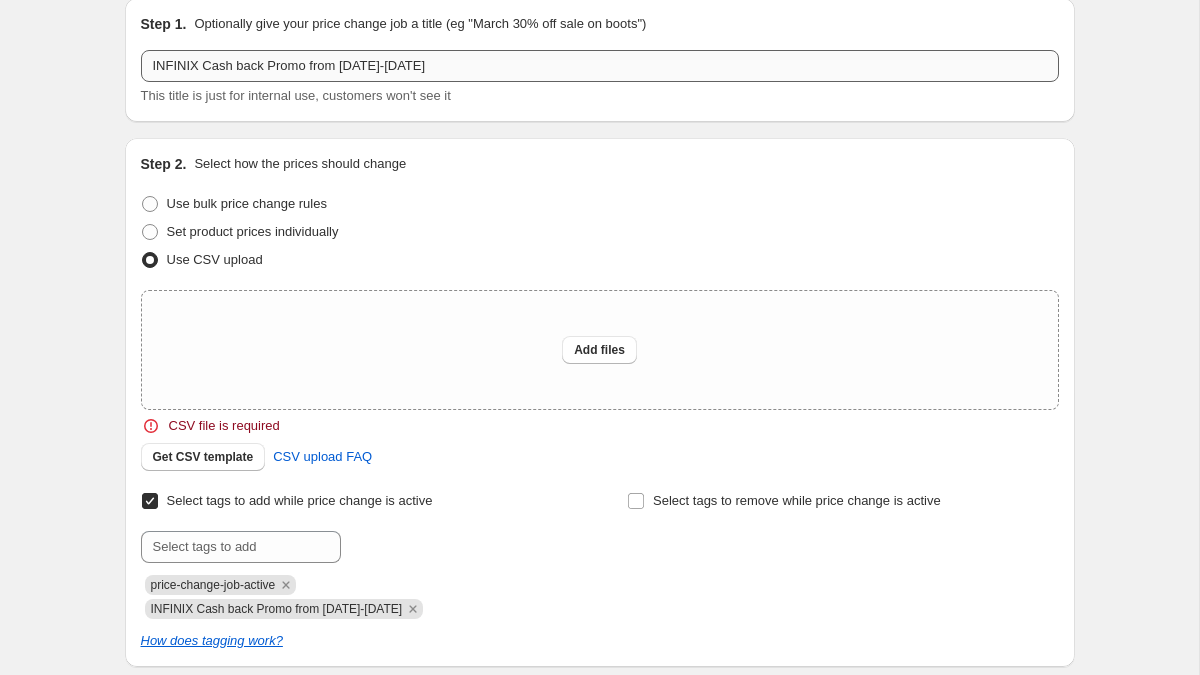 scroll, scrollTop: 216, scrollLeft: 0, axis: vertical 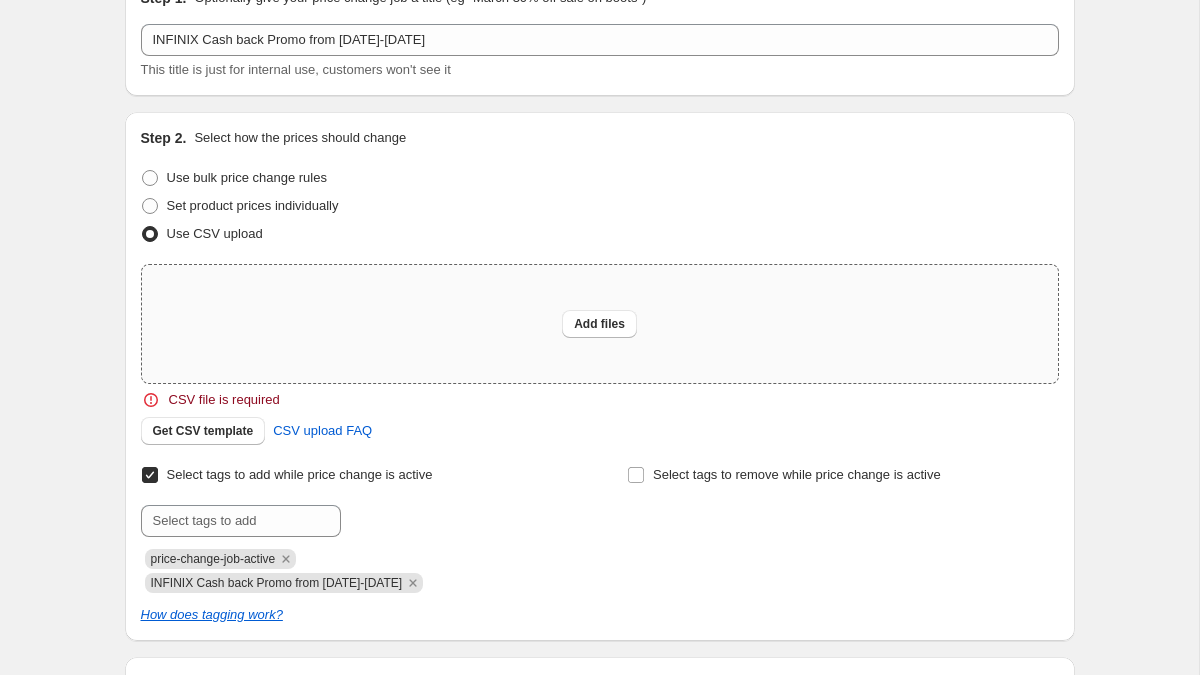 click on "Add files" at bounding box center [600, 324] 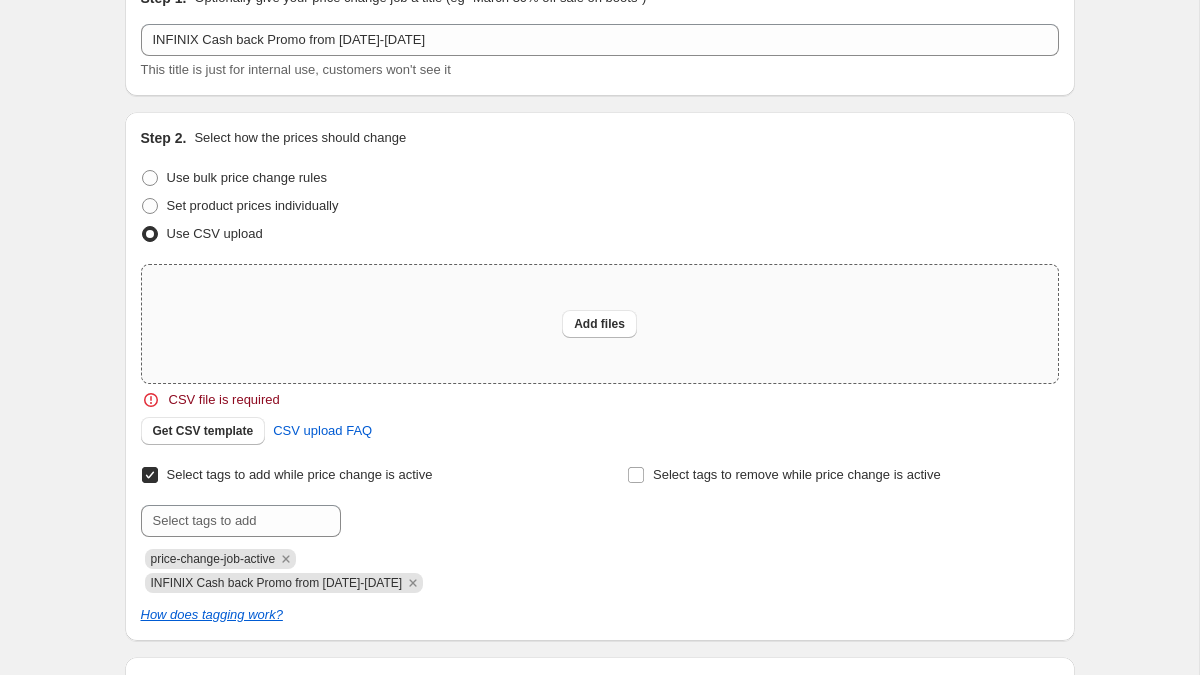 type on "C:\fakepath\INFINIX Cash back Promo from Aug.csv" 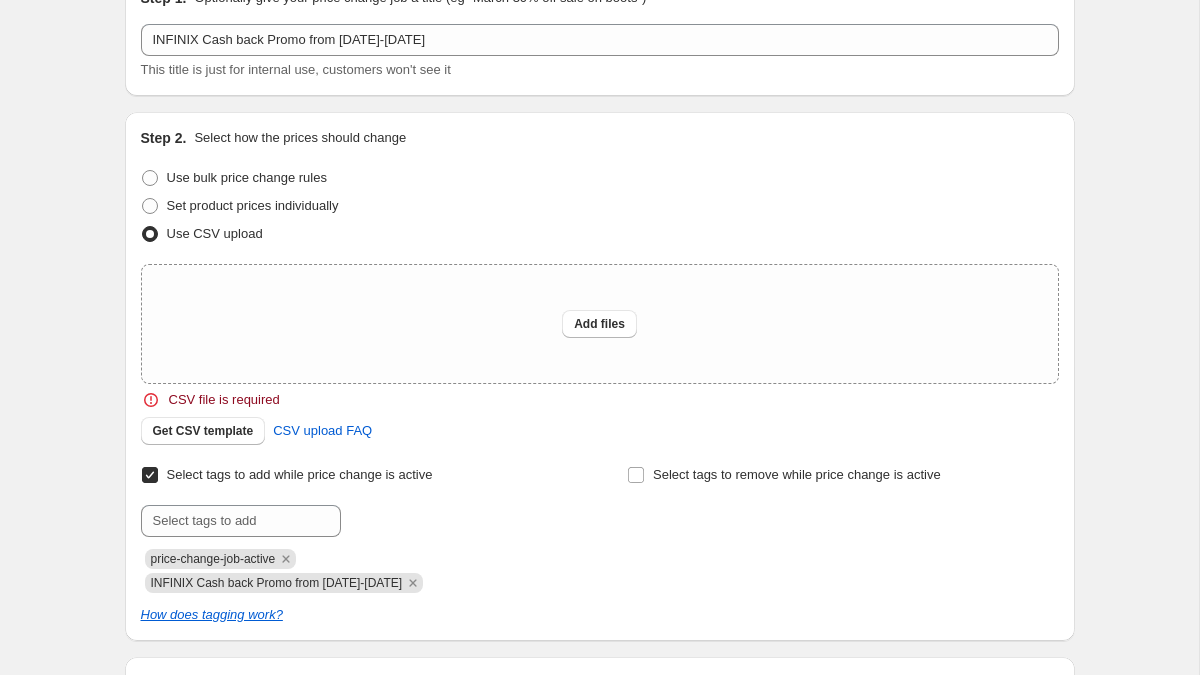 type 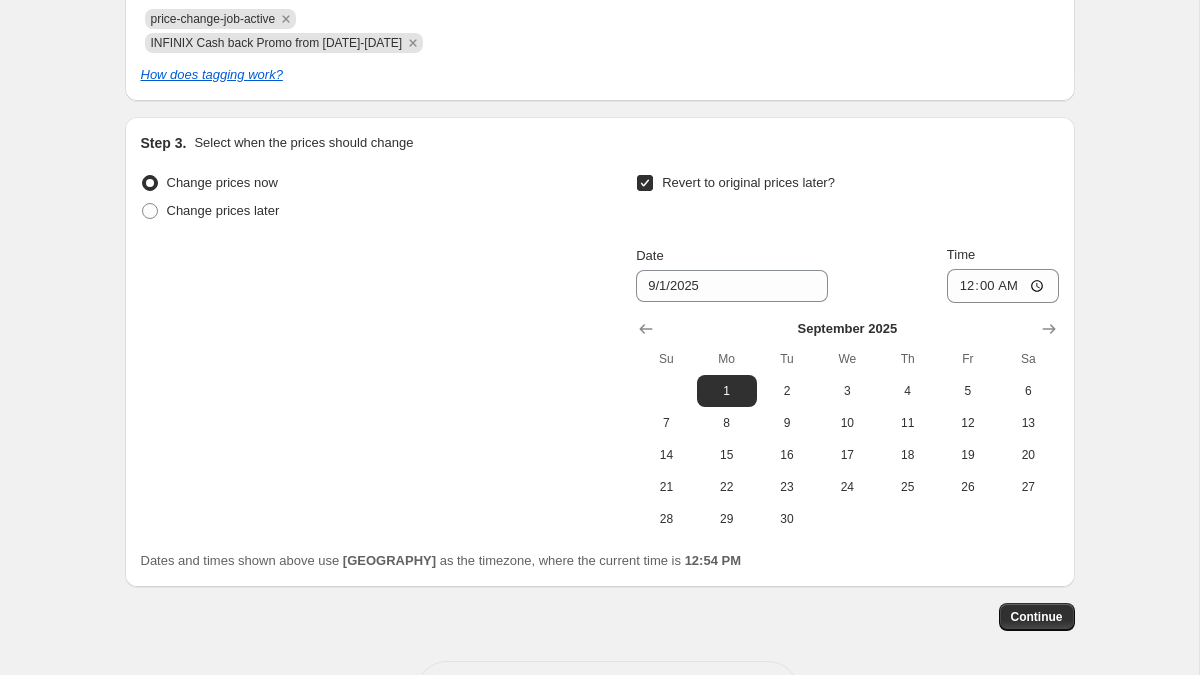 scroll, scrollTop: 730, scrollLeft: 0, axis: vertical 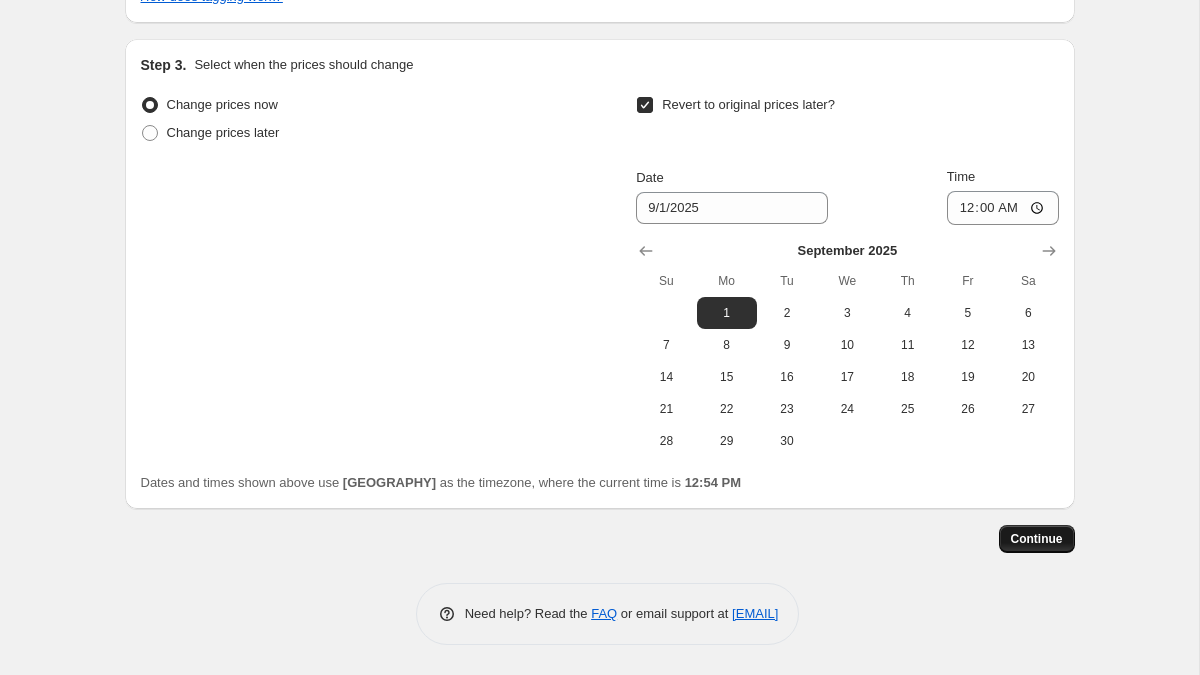 click on "Continue" at bounding box center (1037, 539) 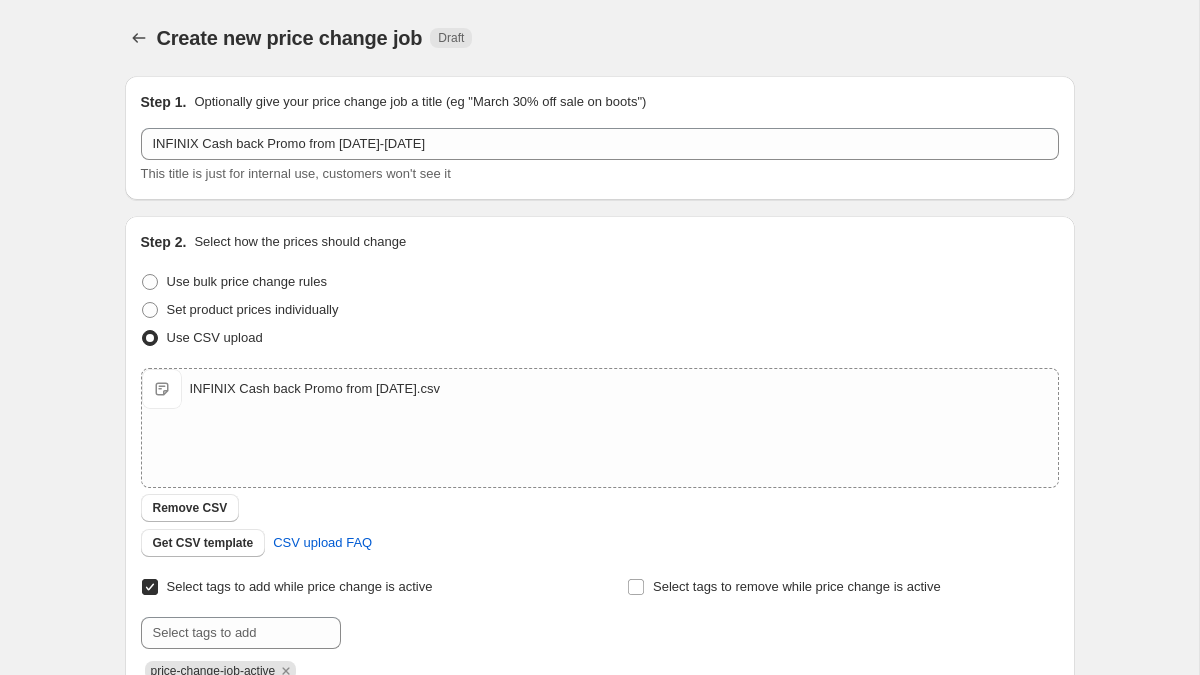 scroll, scrollTop: 730, scrollLeft: 0, axis: vertical 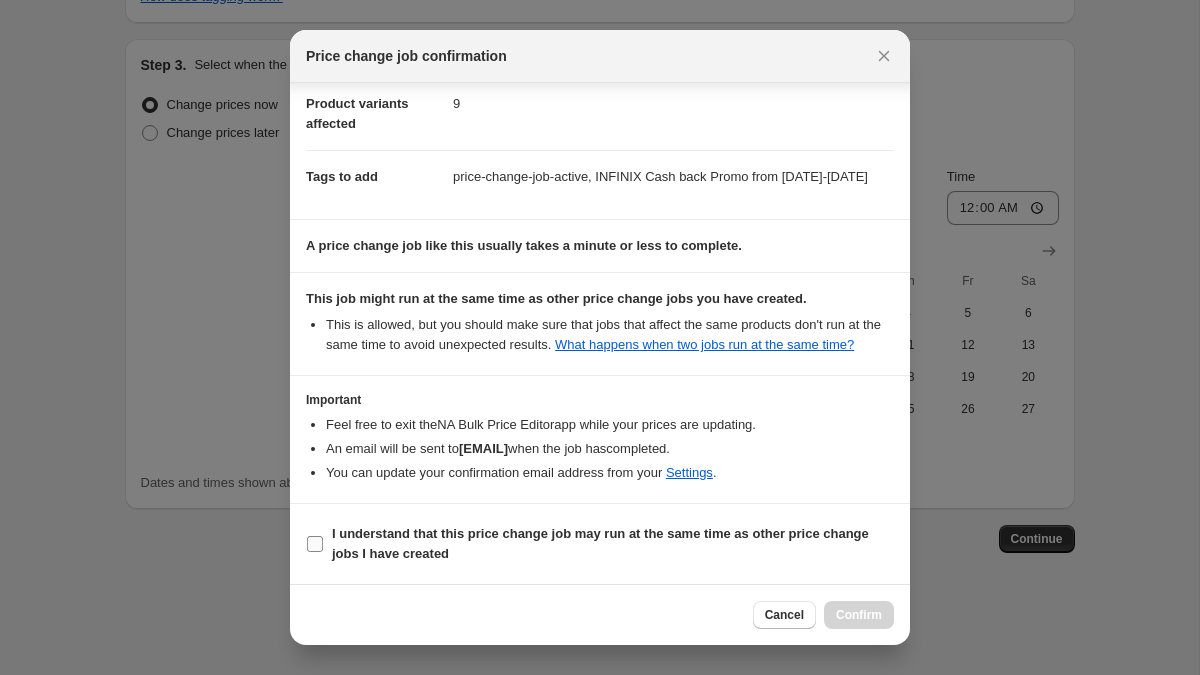 click on "I understand that this price change job may run at the same time as other price change jobs I have created" at bounding box center [613, 544] 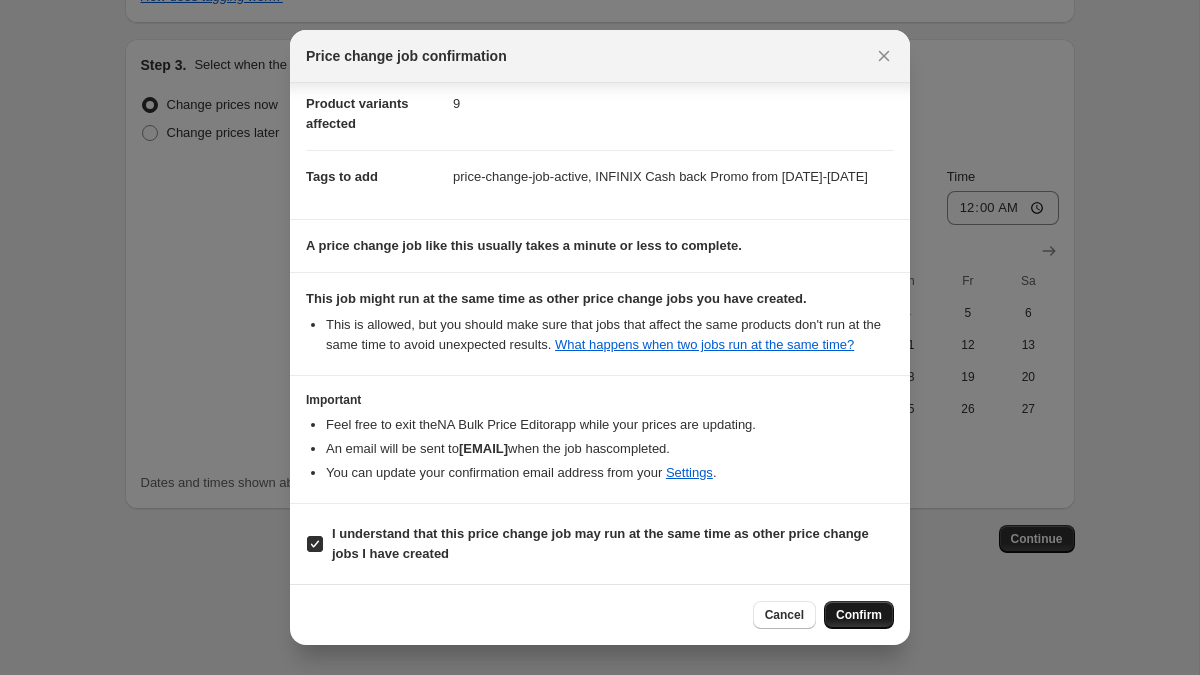 click on "Confirm" at bounding box center (859, 615) 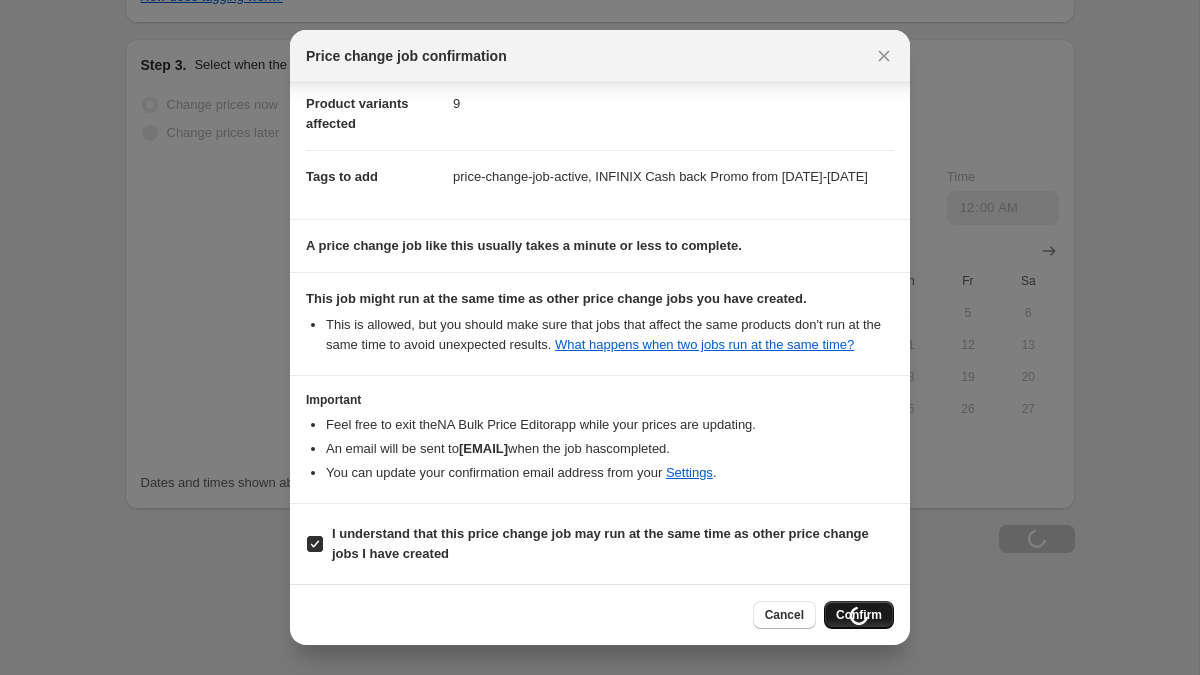 scroll, scrollTop: 798, scrollLeft: 0, axis: vertical 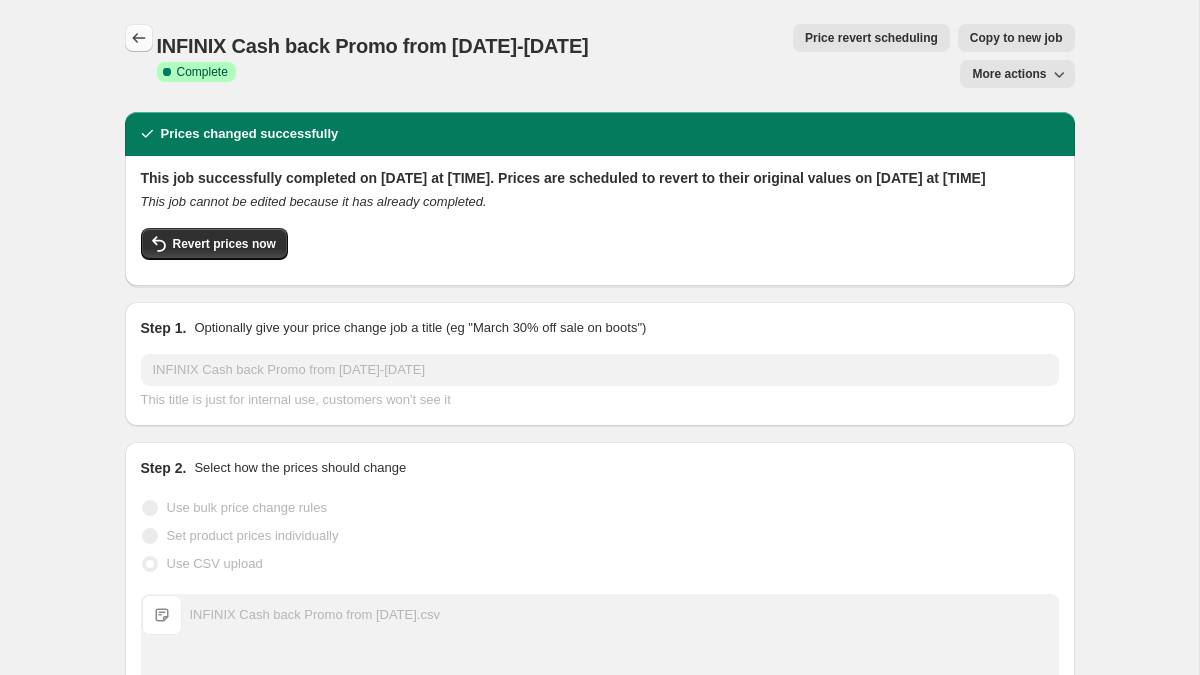 click 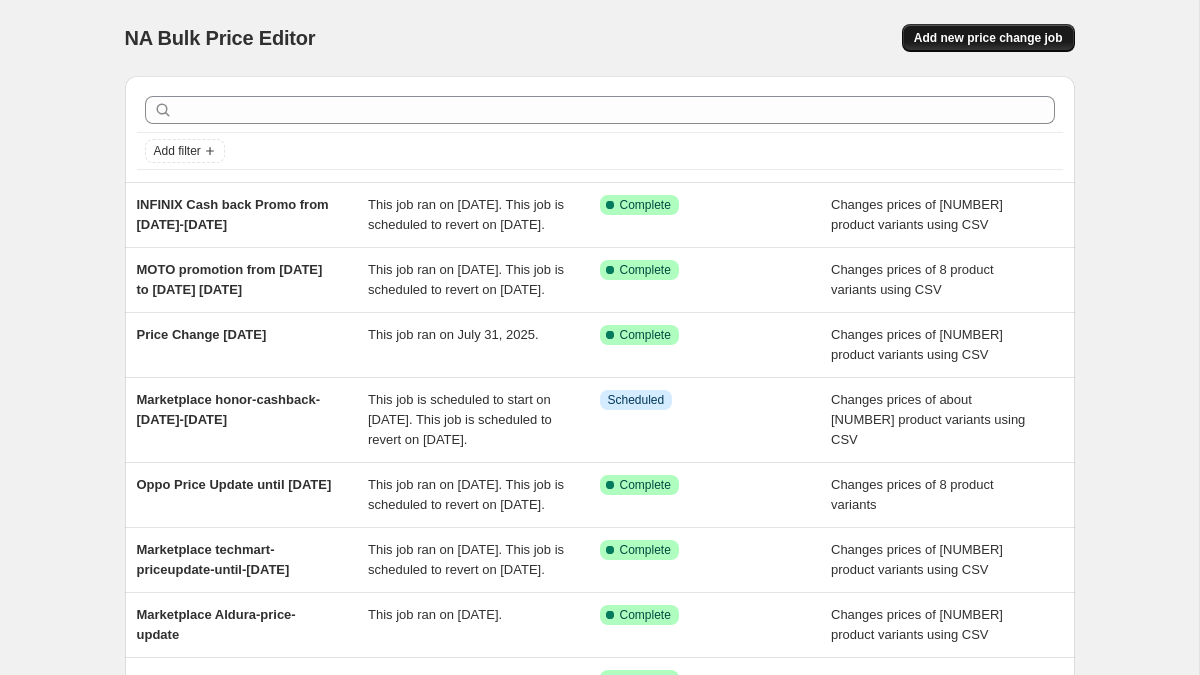 click on "Add new price change job" at bounding box center [988, 38] 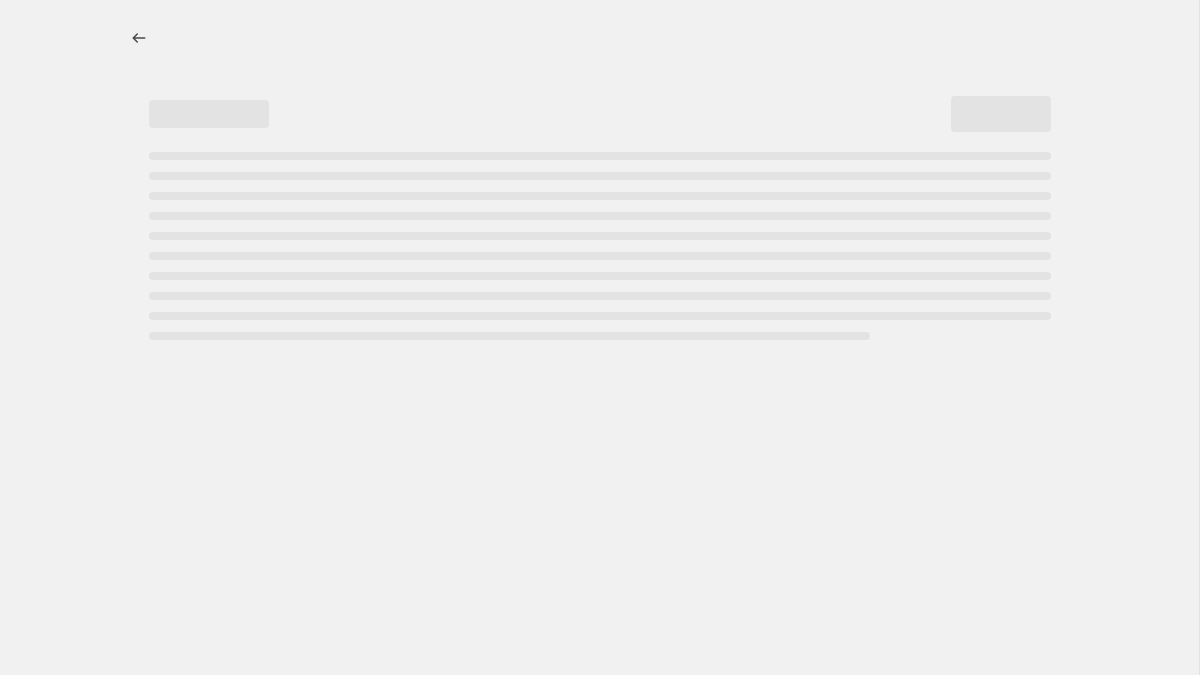 select on "percentage" 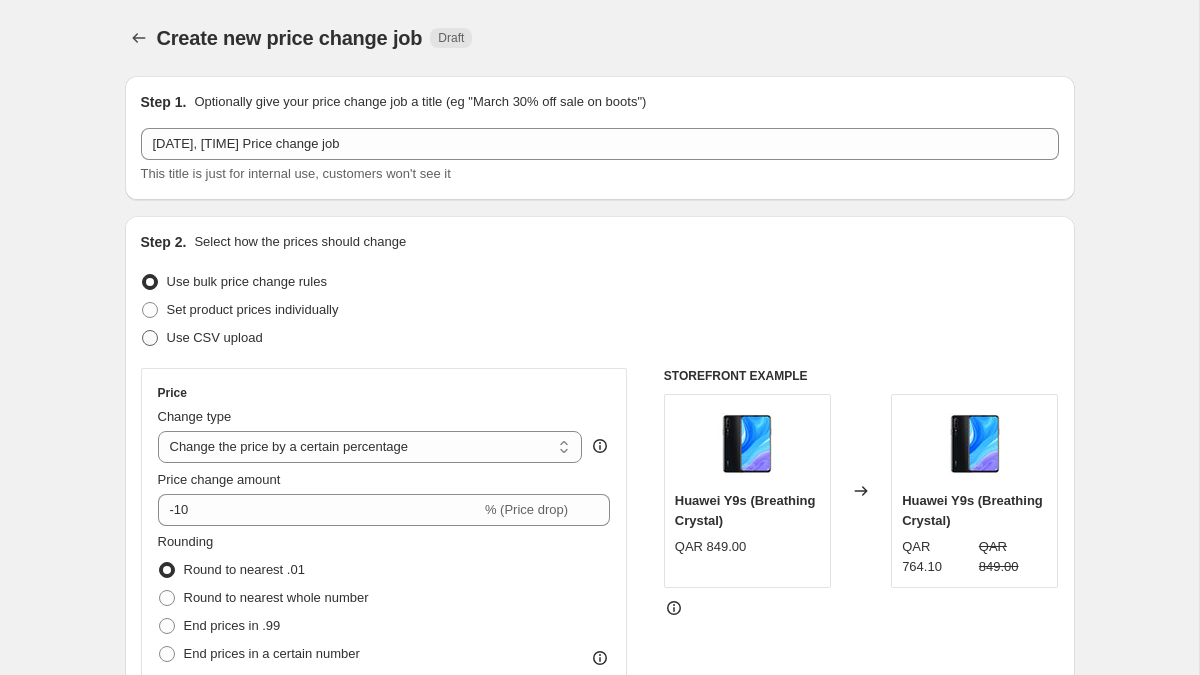 click on "Use CSV upload" at bounding box center [215, 337] 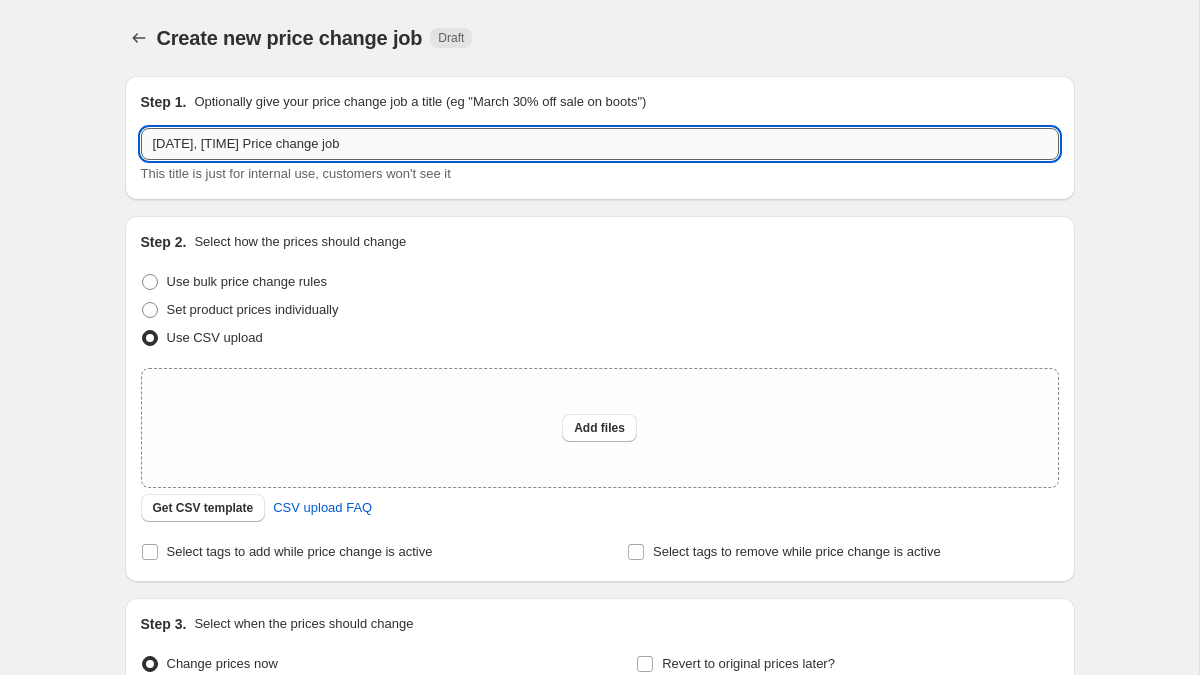 click on "Aug 1, 2025, 12:49:14 PM Price change job" at bounding box center [600, 144] 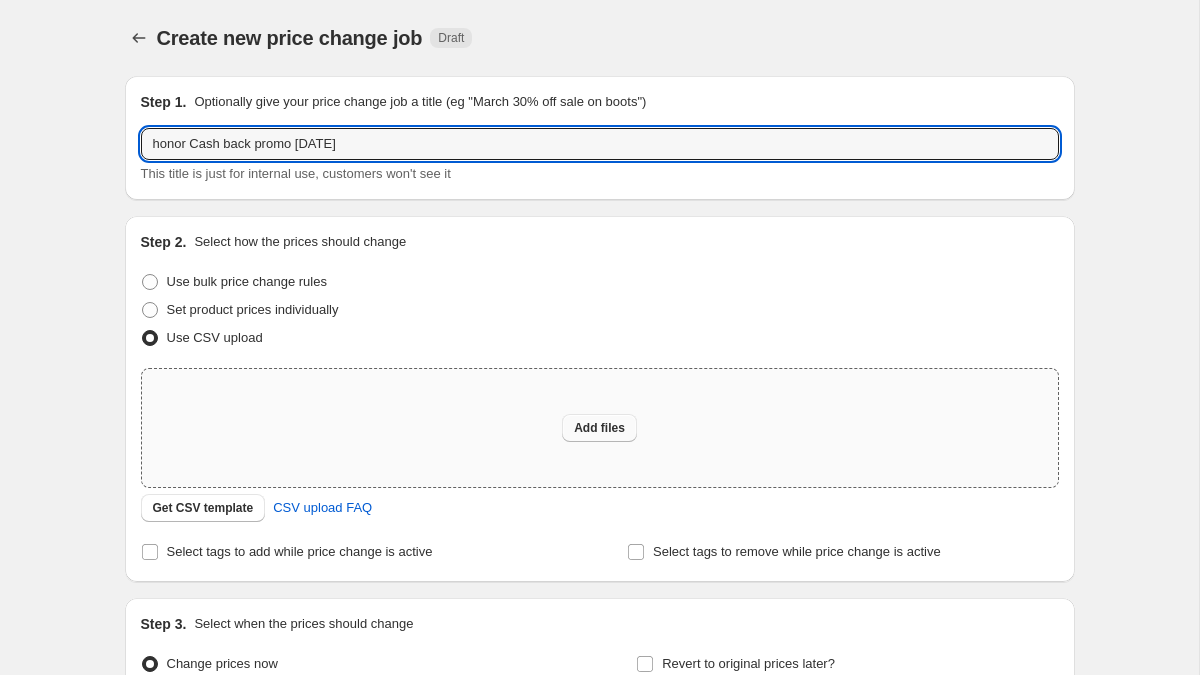 type on "honor Cash back promo August" 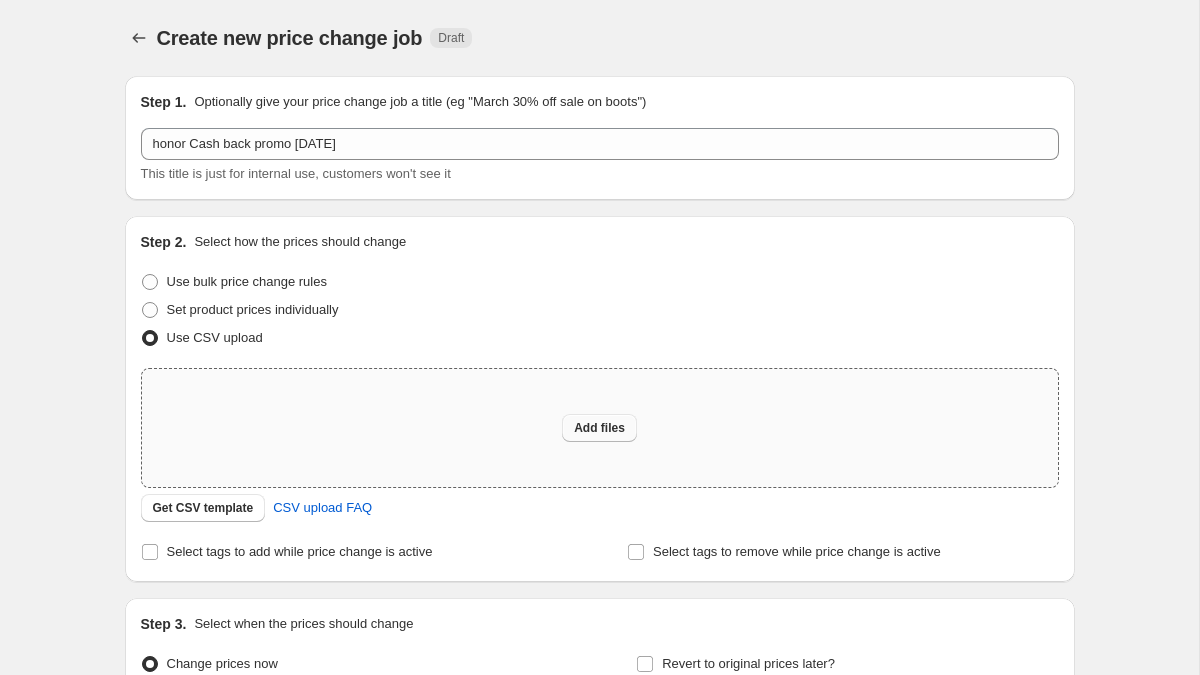click on "Add files" at bounding box center (599, 428) 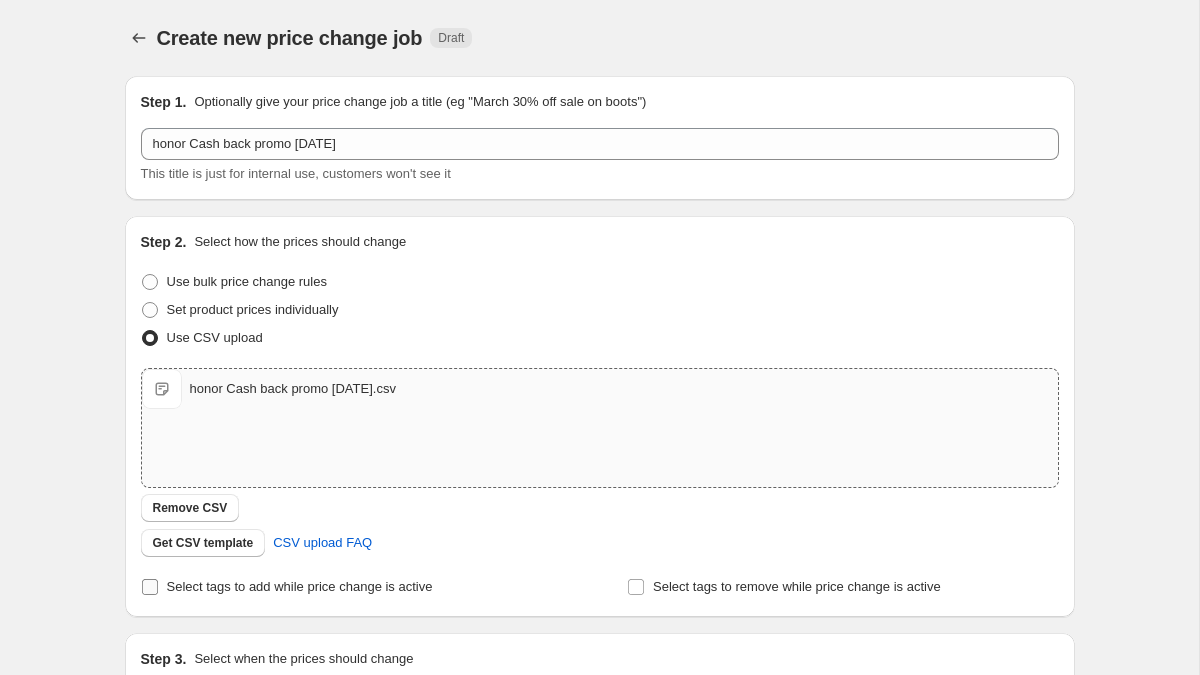 click on "Select tags to add while price change is active" at bounding box center [300, 586] 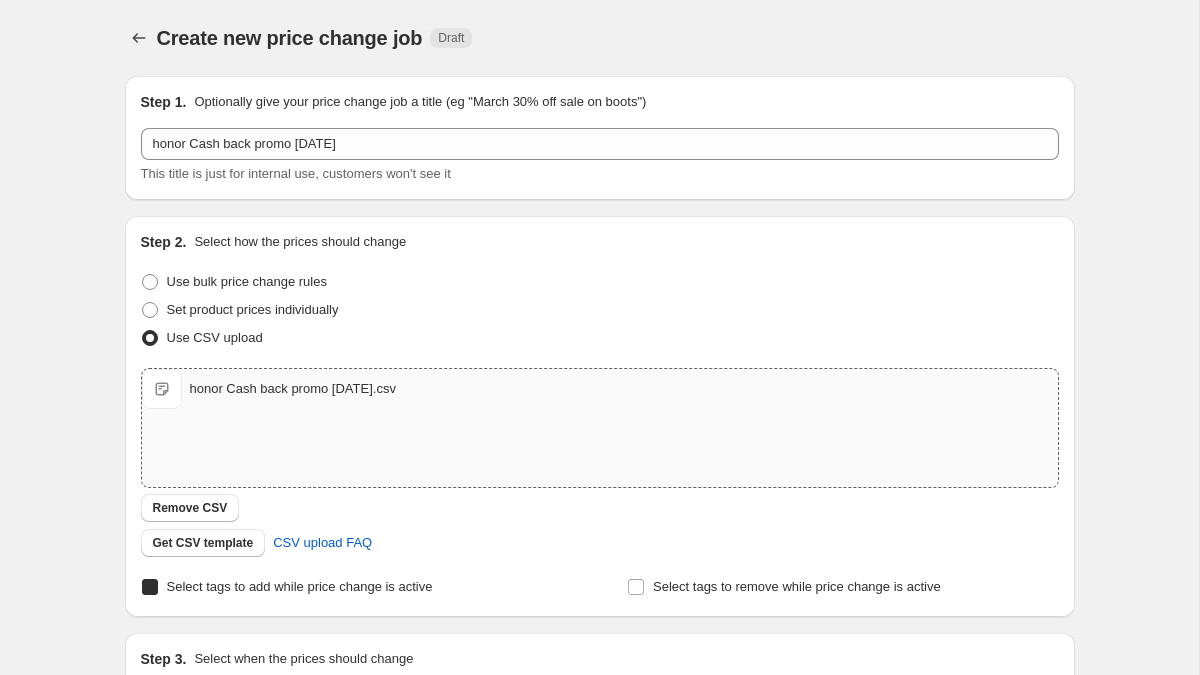 checkbox on "true" 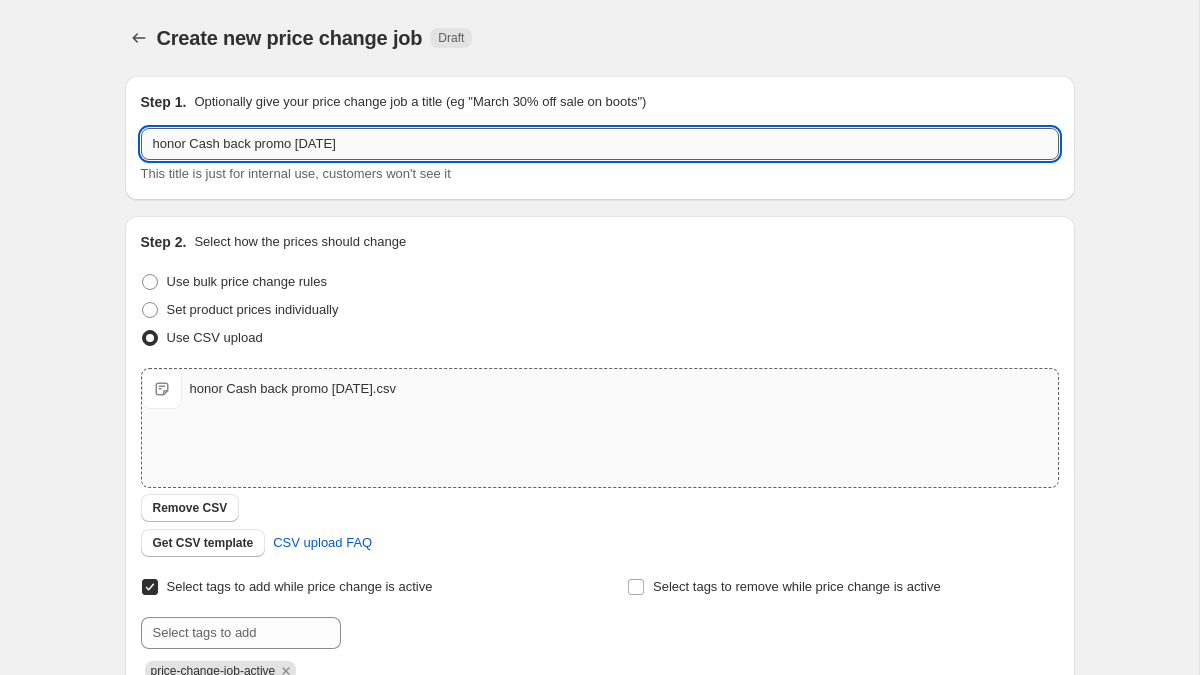 click on "honor Cash back promo August" at bounding box center (600, 144) 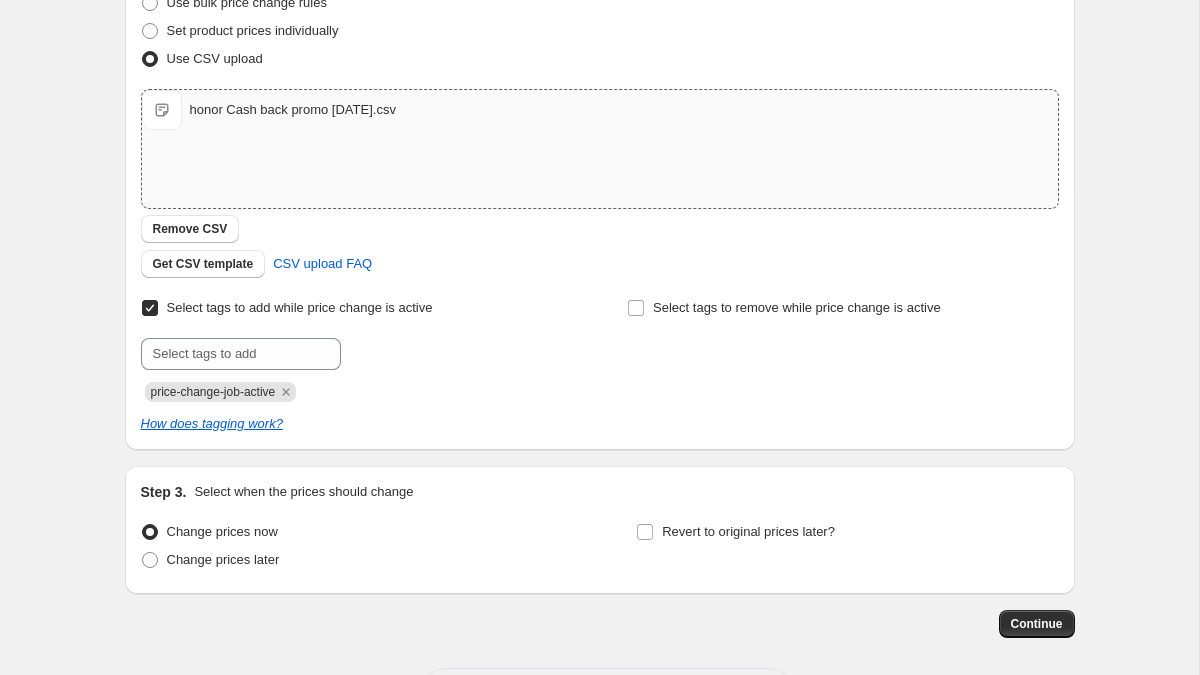scroll, scrollTop: 307, scrollLeft: 0, axis: vertical 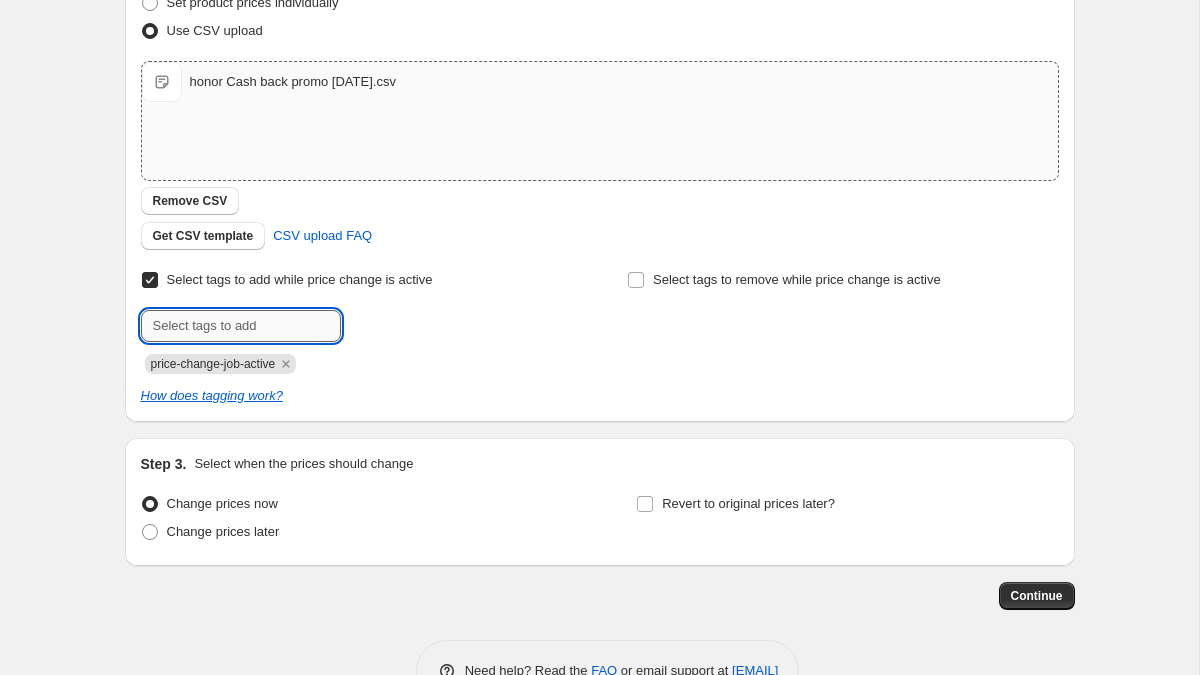 click at bounding box center [241, 326] 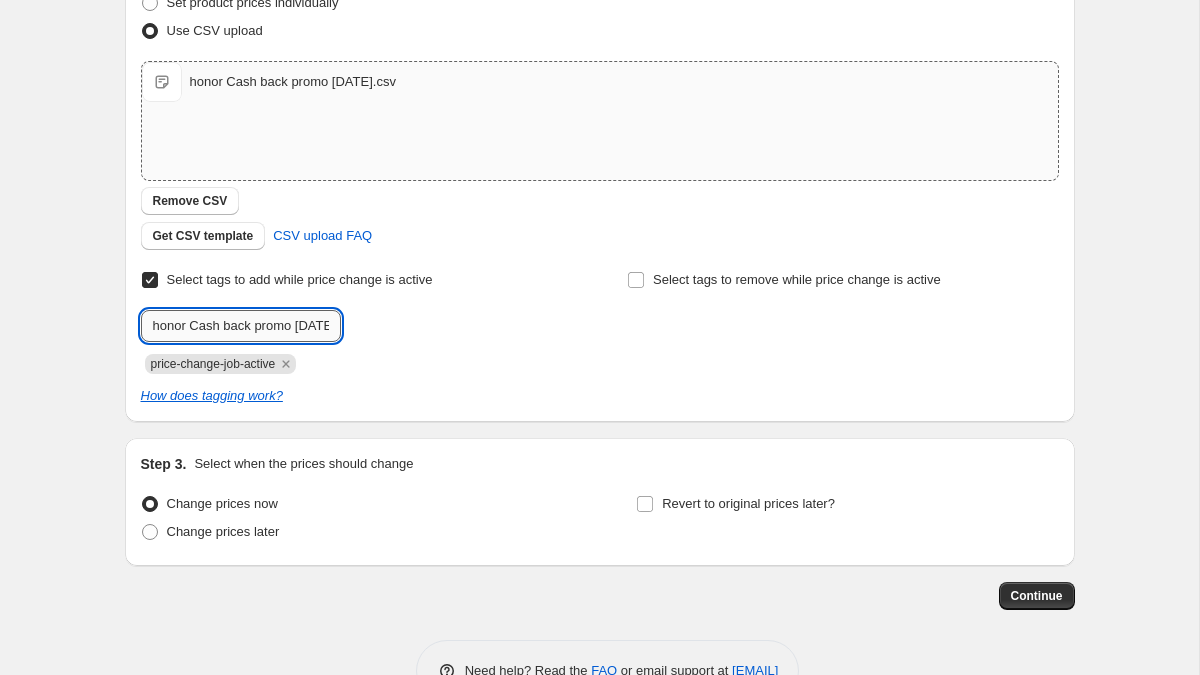 scroll, scrollTop: 0, scrollLeft: 20, axis: horizontal 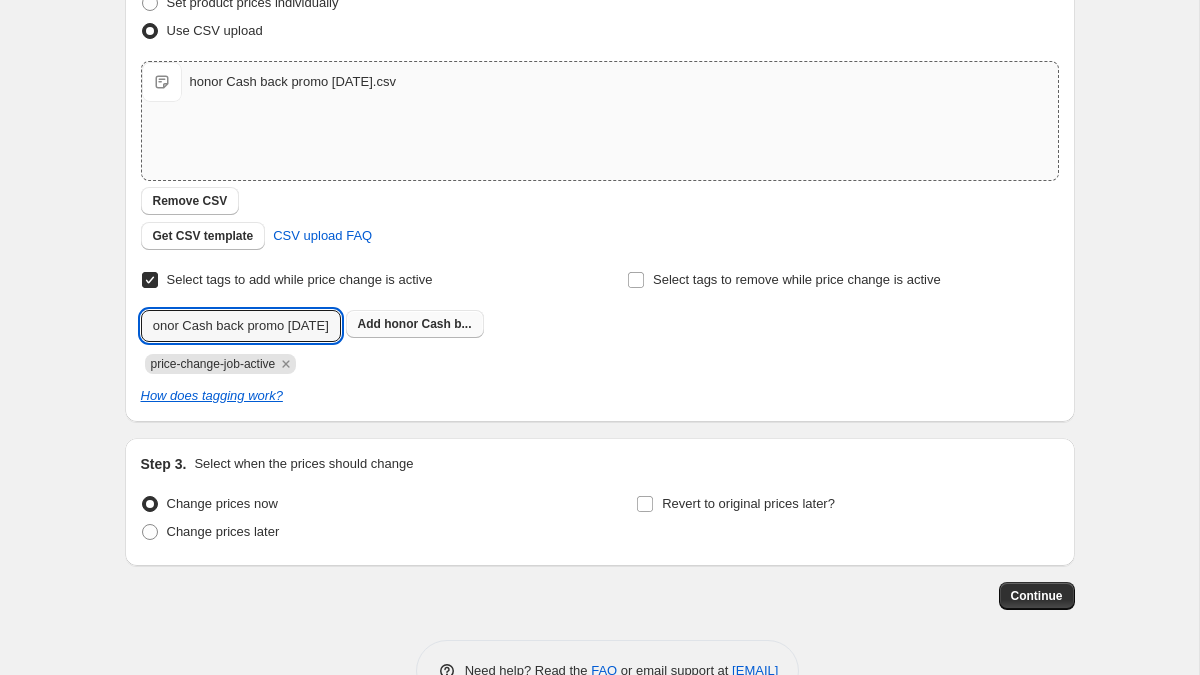 type on "honor Cash back promo August" 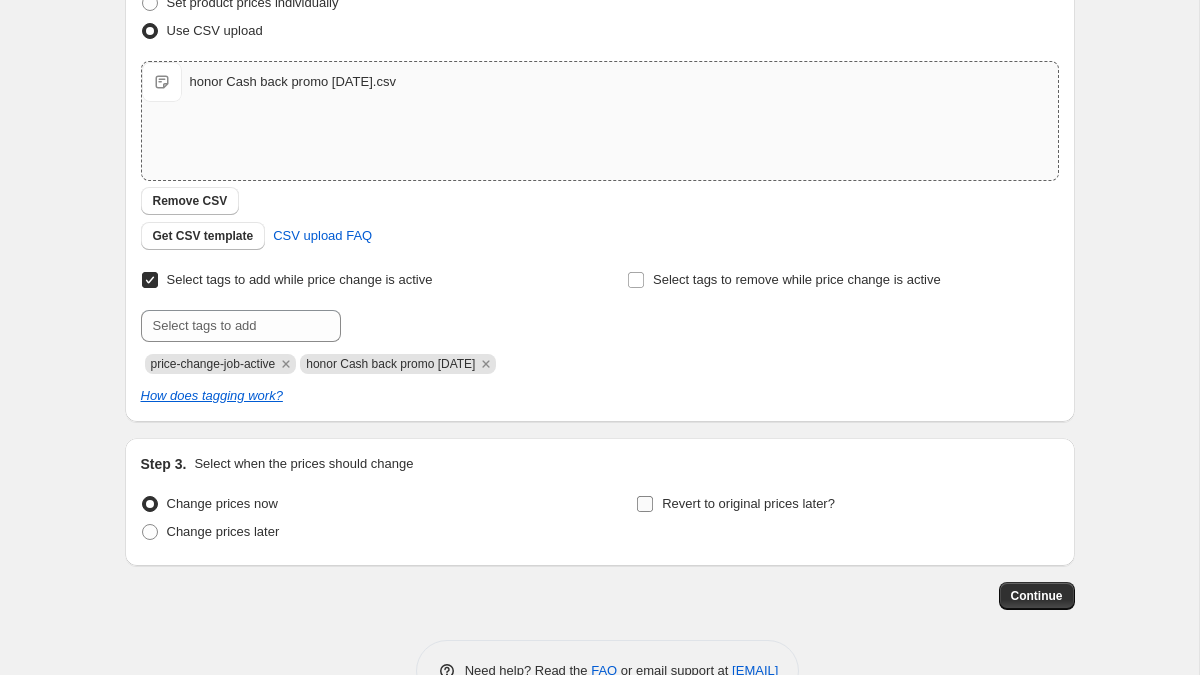 click on "Revert to original prices later?" at bounding box center (645, 504) 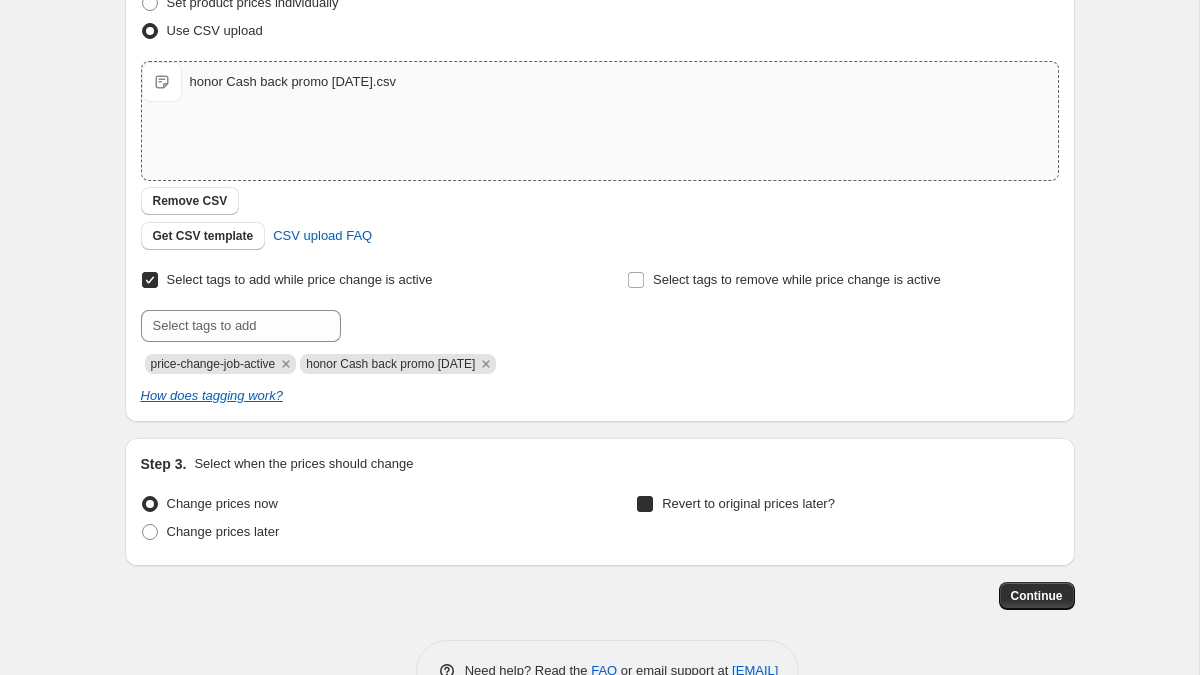 checkbox on "true" 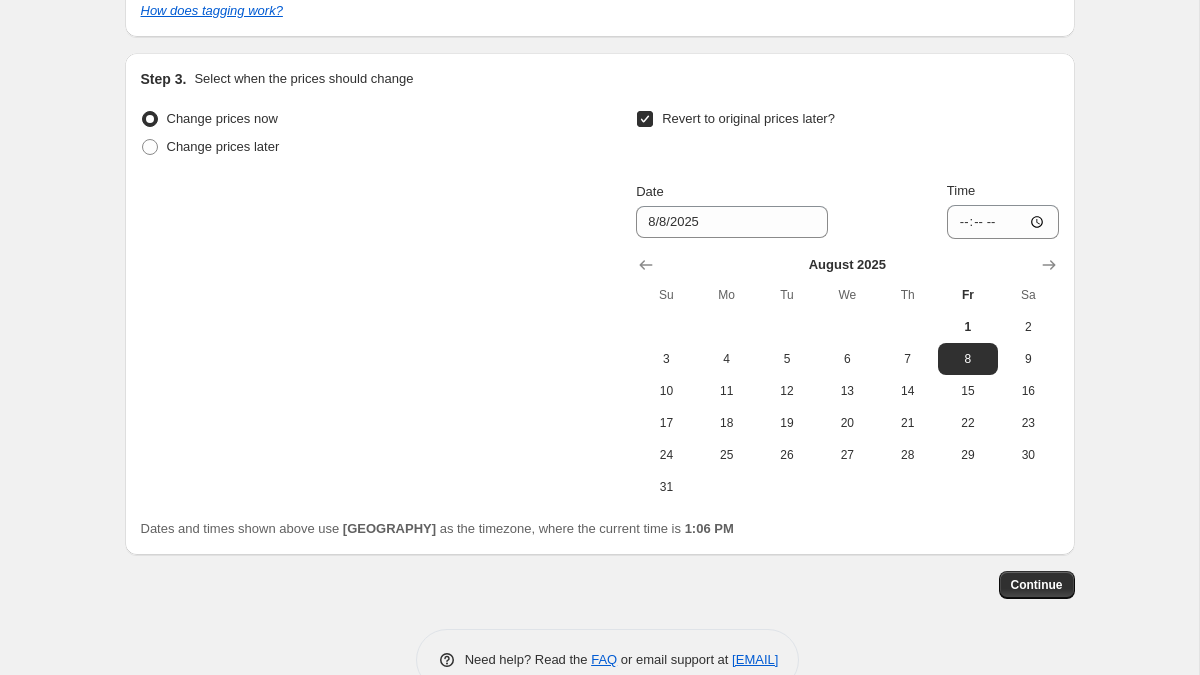 scroll, scrollTop: 729, scrollLeft: 0, axis: vertical 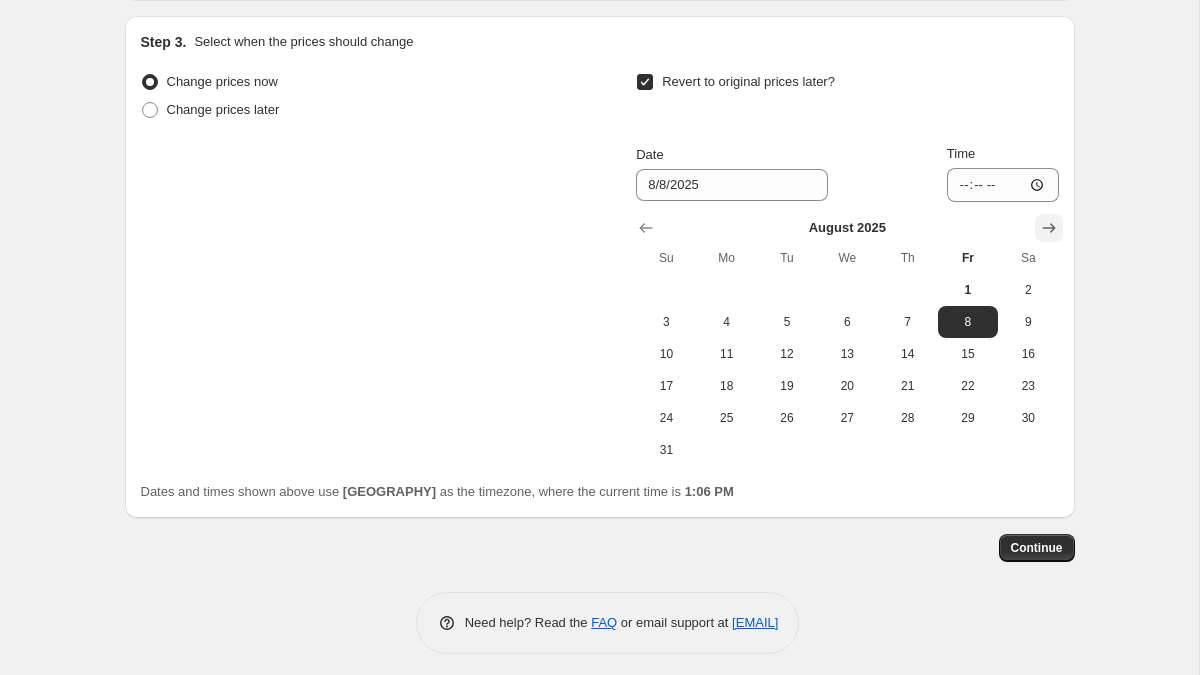 click 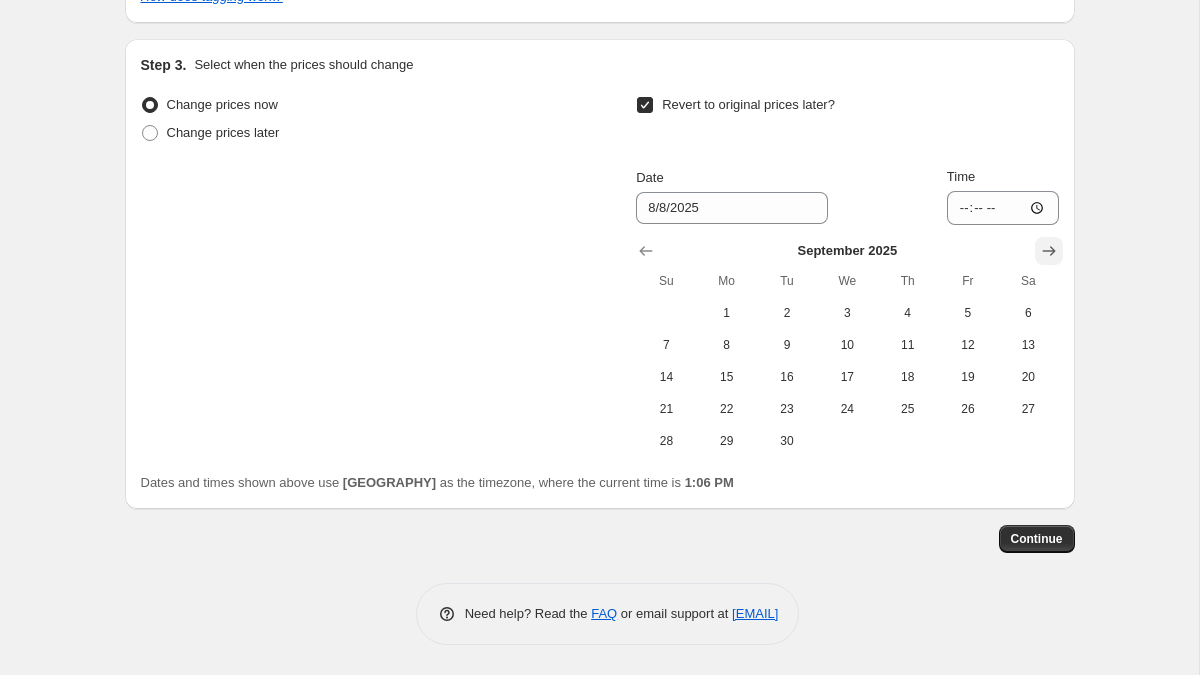 scroll, scrollTop: 706, scrollLeft: 0, axis: vertical 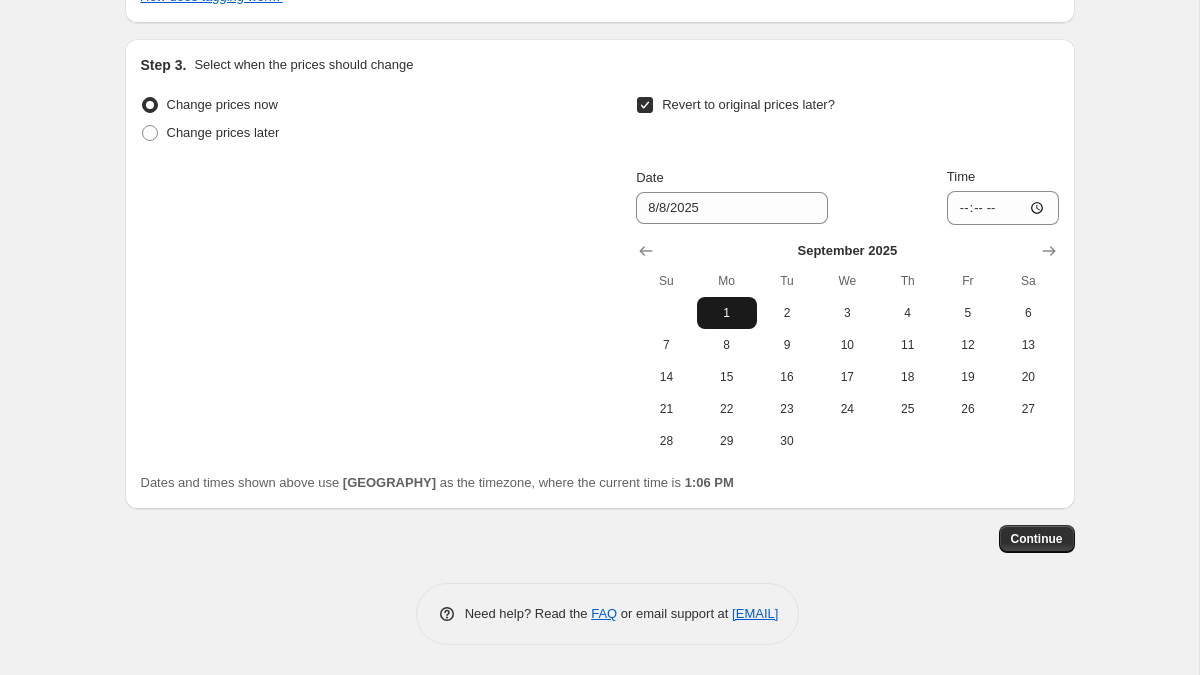 click on "1" at bounding box center (727, 313) 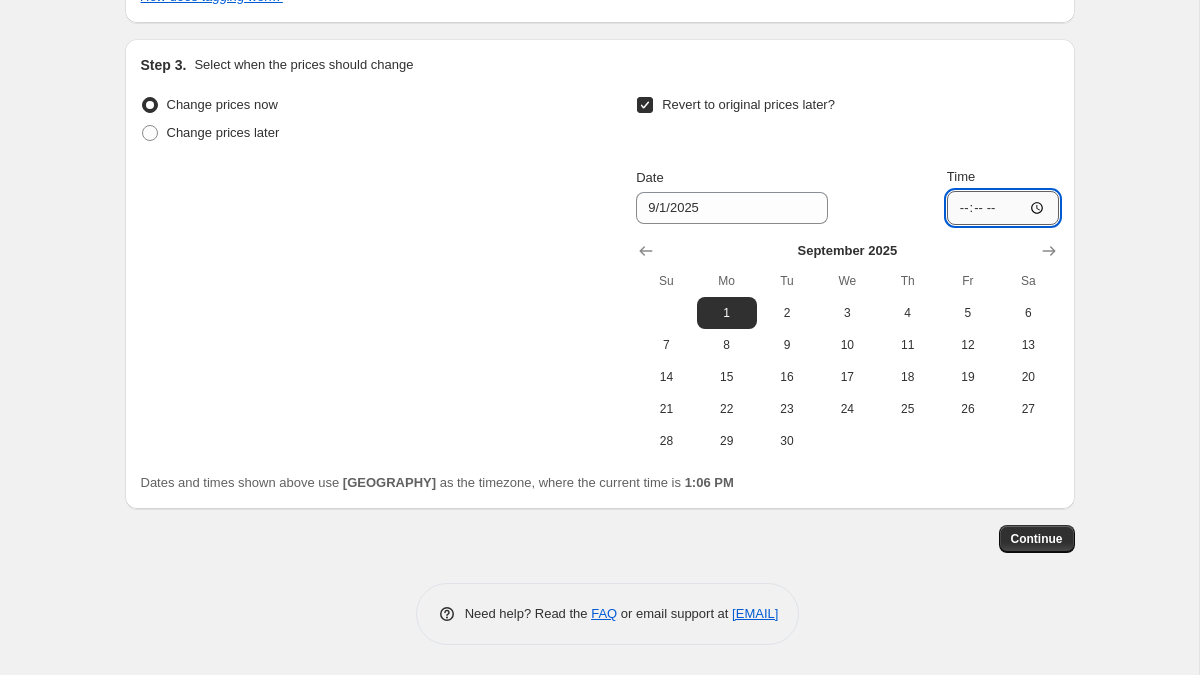 click on "13:06" at bounding box center [1003, 208] 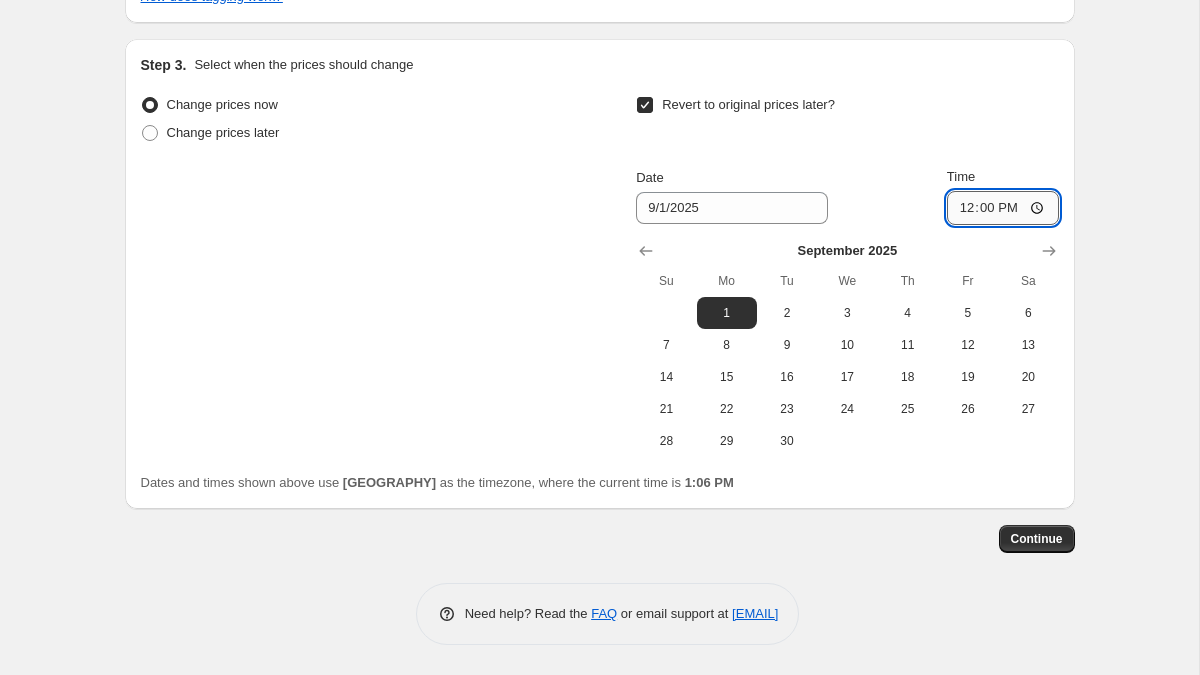 type on "00:00" 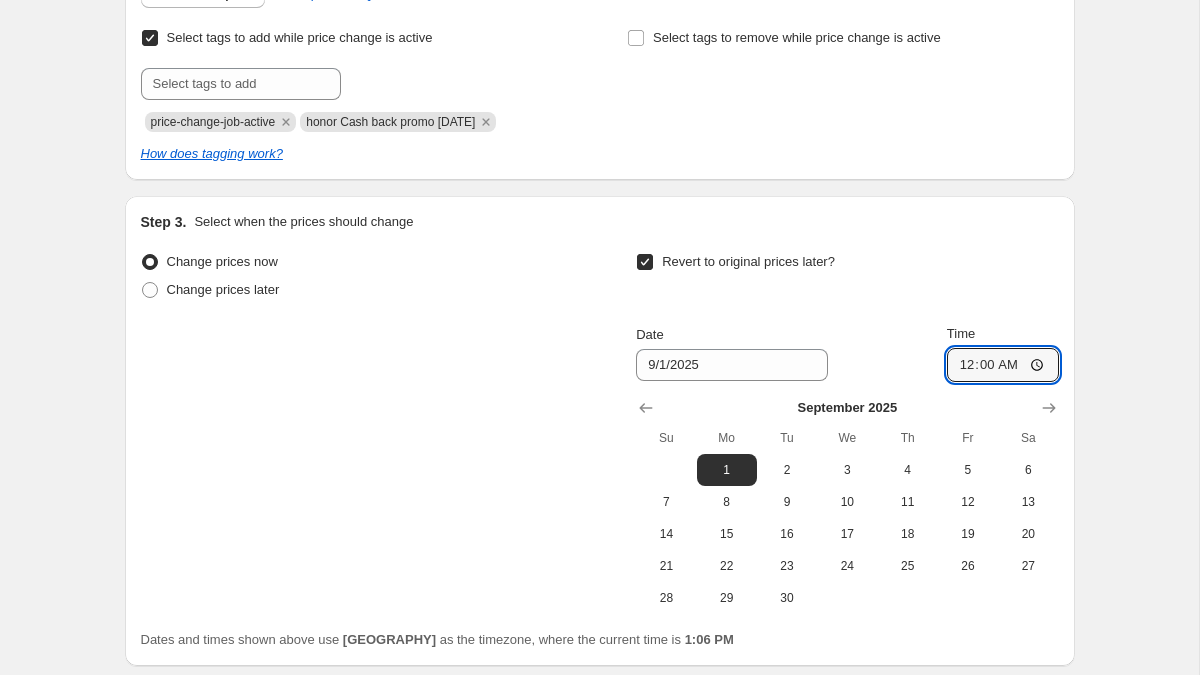 scroll, scrollTop: 670, scrollLeft: 0, axis: vertical 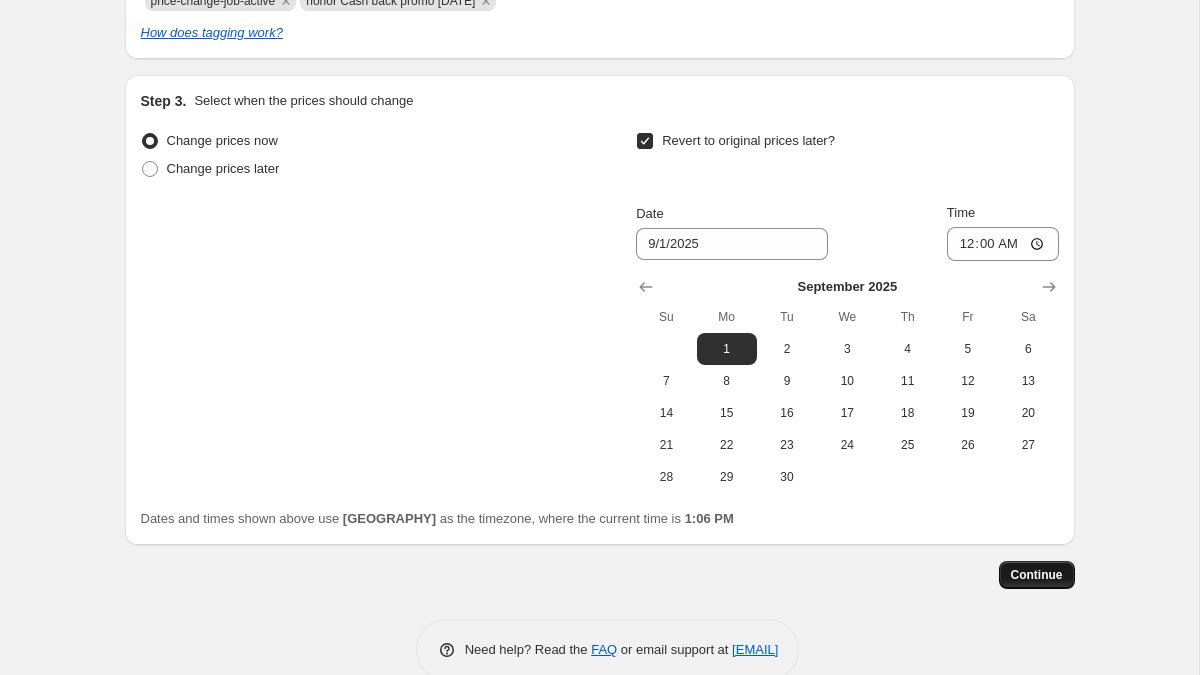 click on "Continue" at bounding box center (1037, 575) 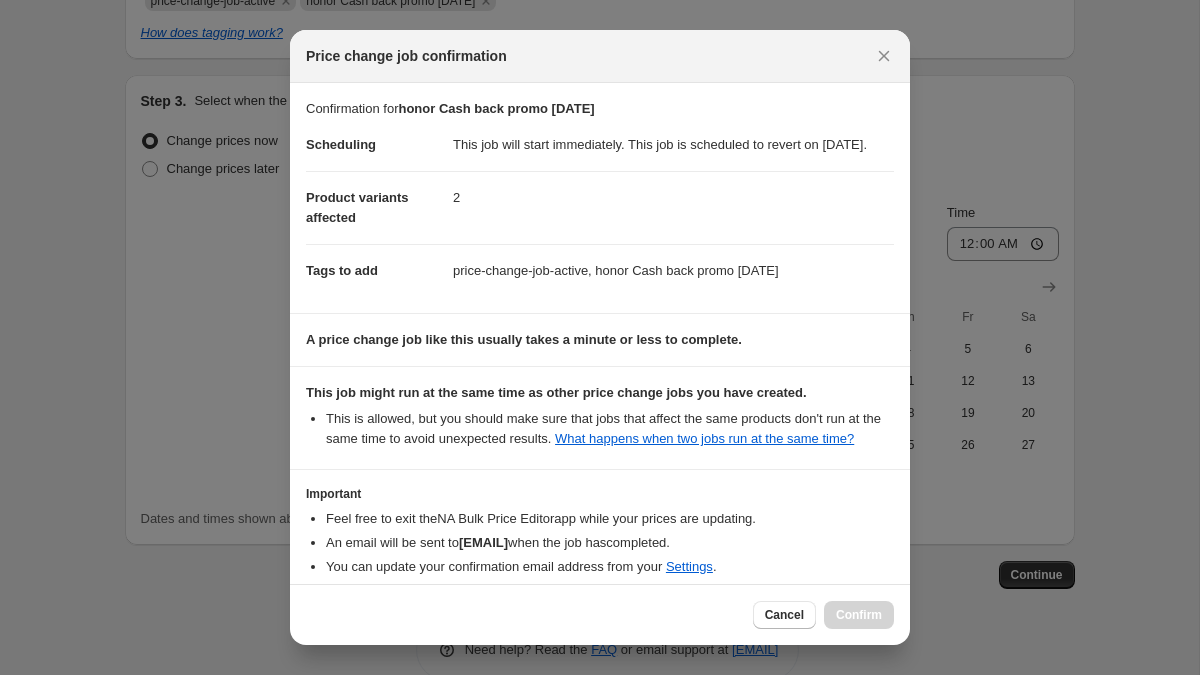 scroll, scrollTop: 134, scrollLeft: 0, axis: vertical 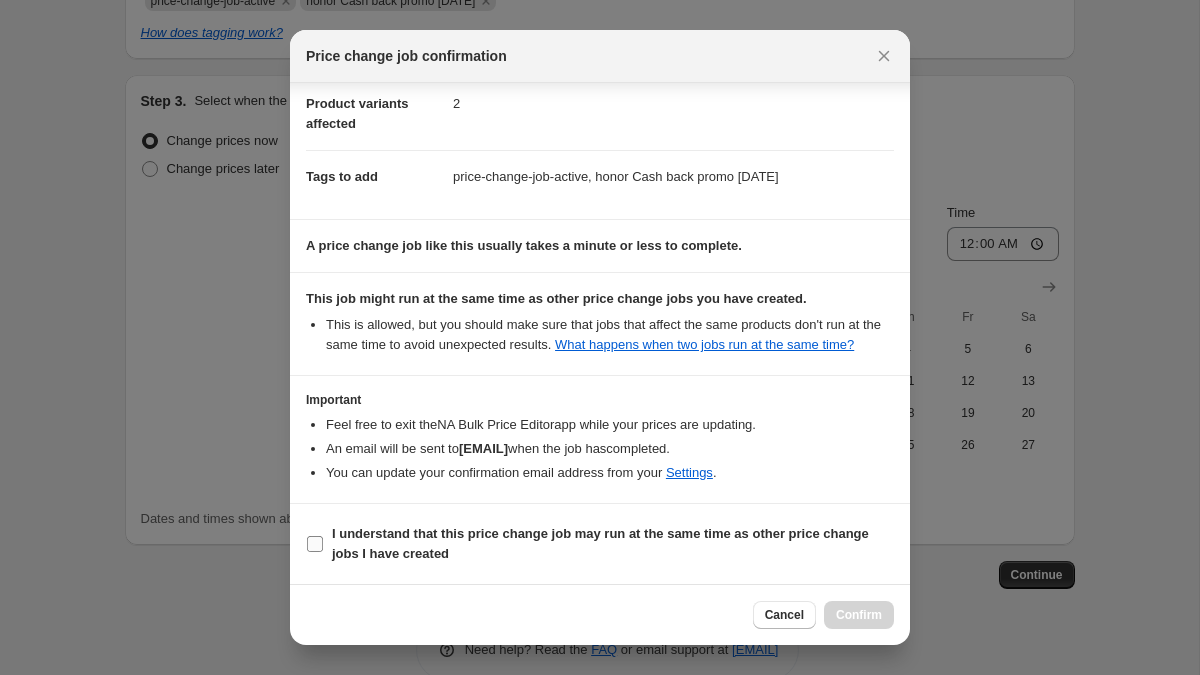 click on "I understand that this price change job may run at the same time as other price change jobs I have created" at bounding box center (600, 543) 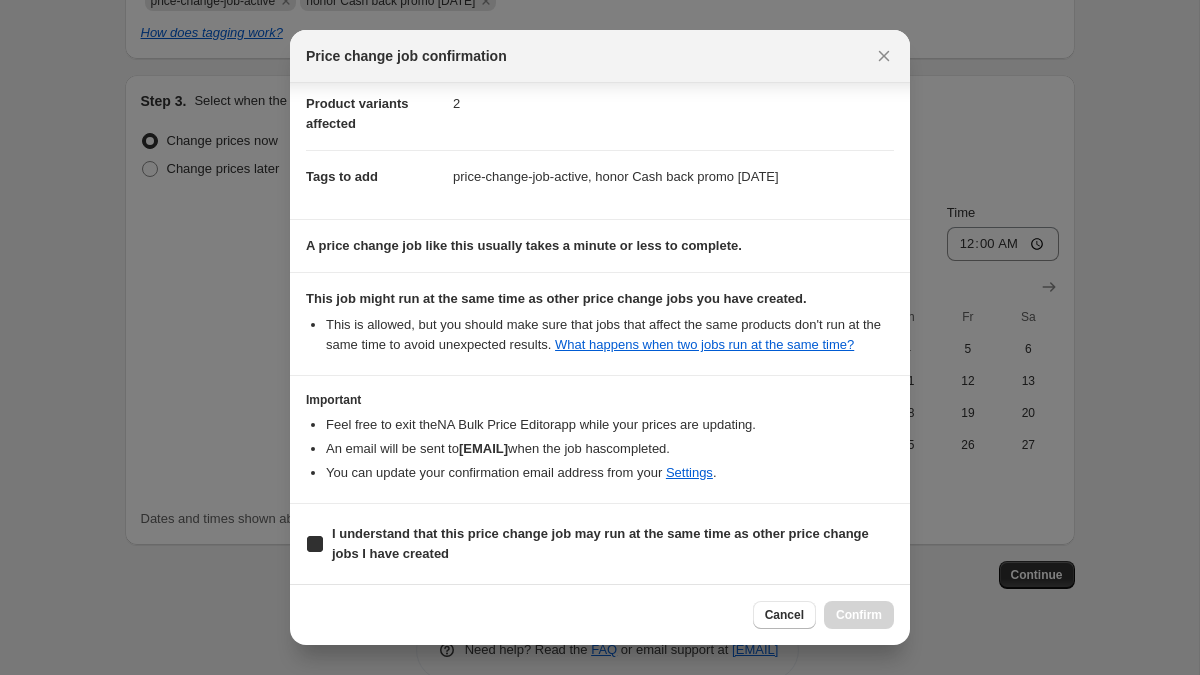 checkbox on "true" 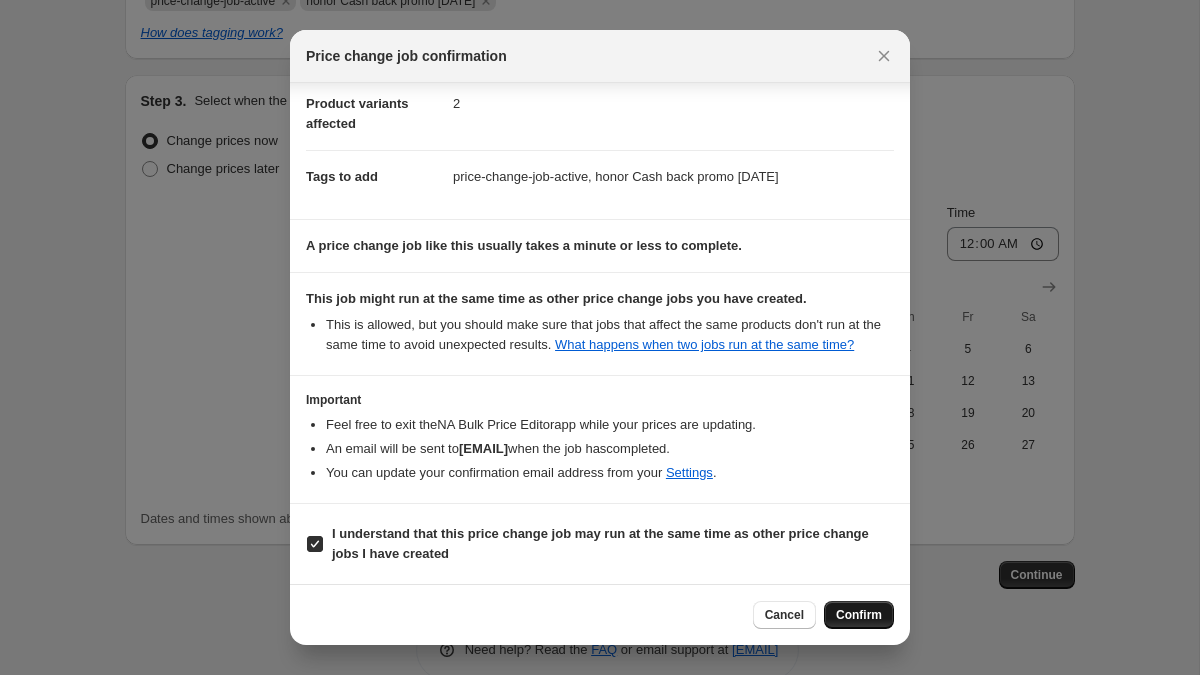 click on "Confirm" at bounding box center (859, 615) 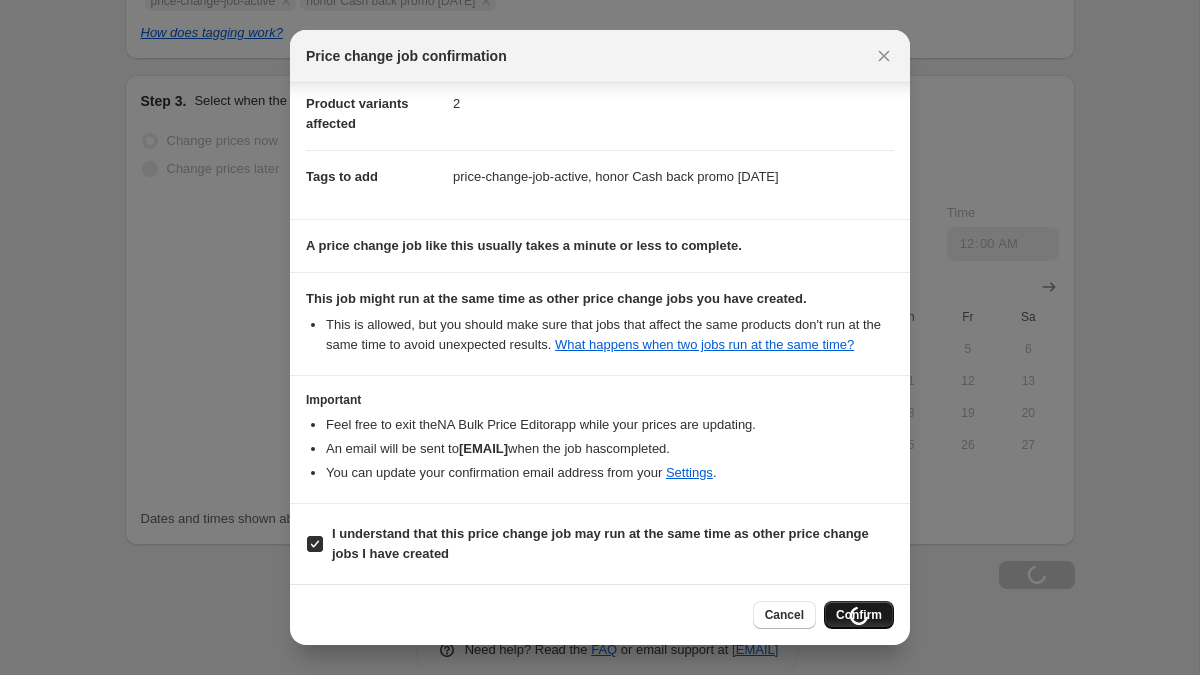 scroll, scrollTop: 738, scrollLeft: 0, axis: vertical 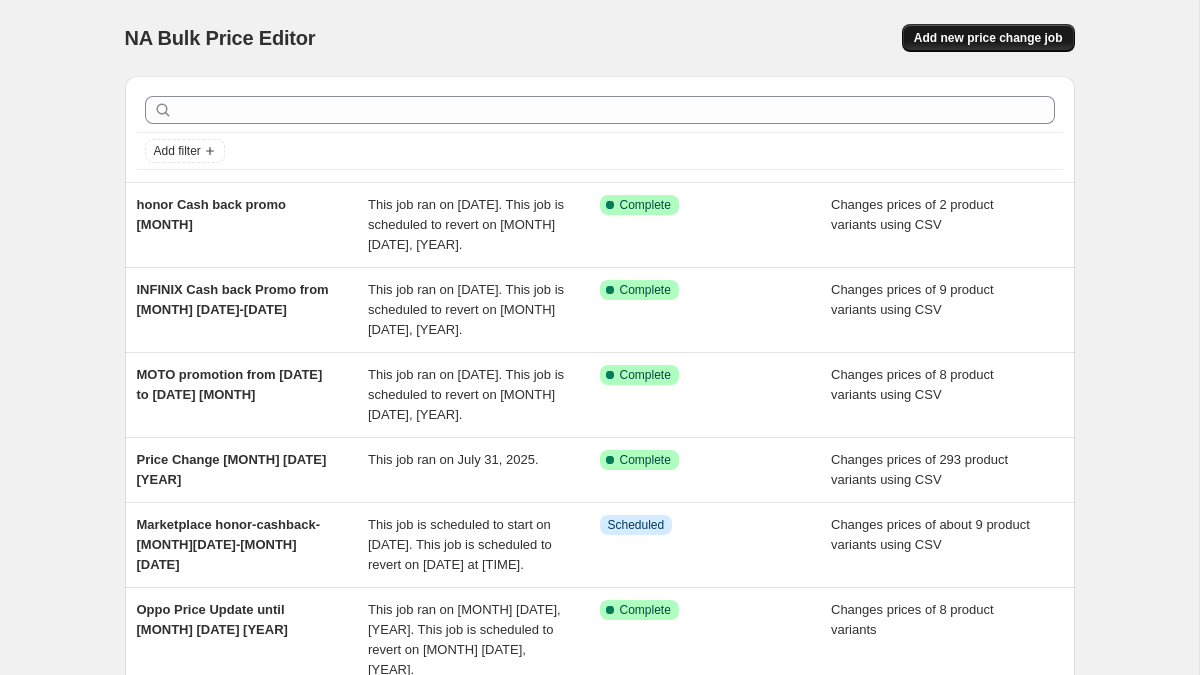 click on "Add new price change job" at bounding box center [988, 38] 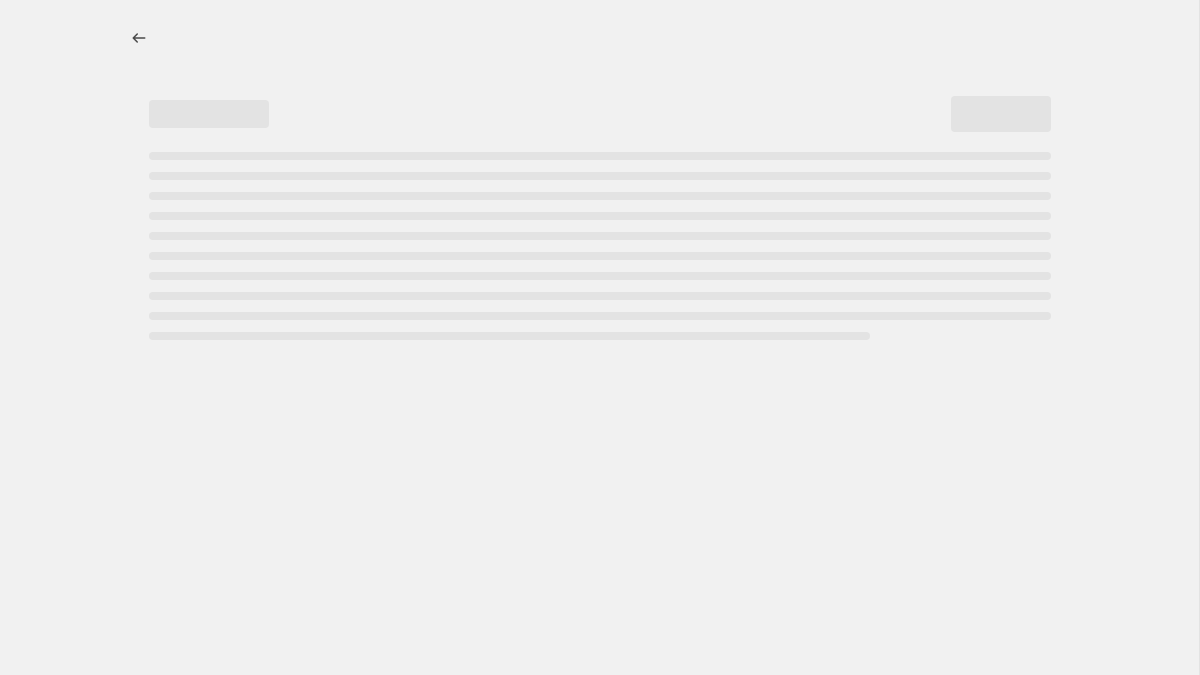 select on "percentage" 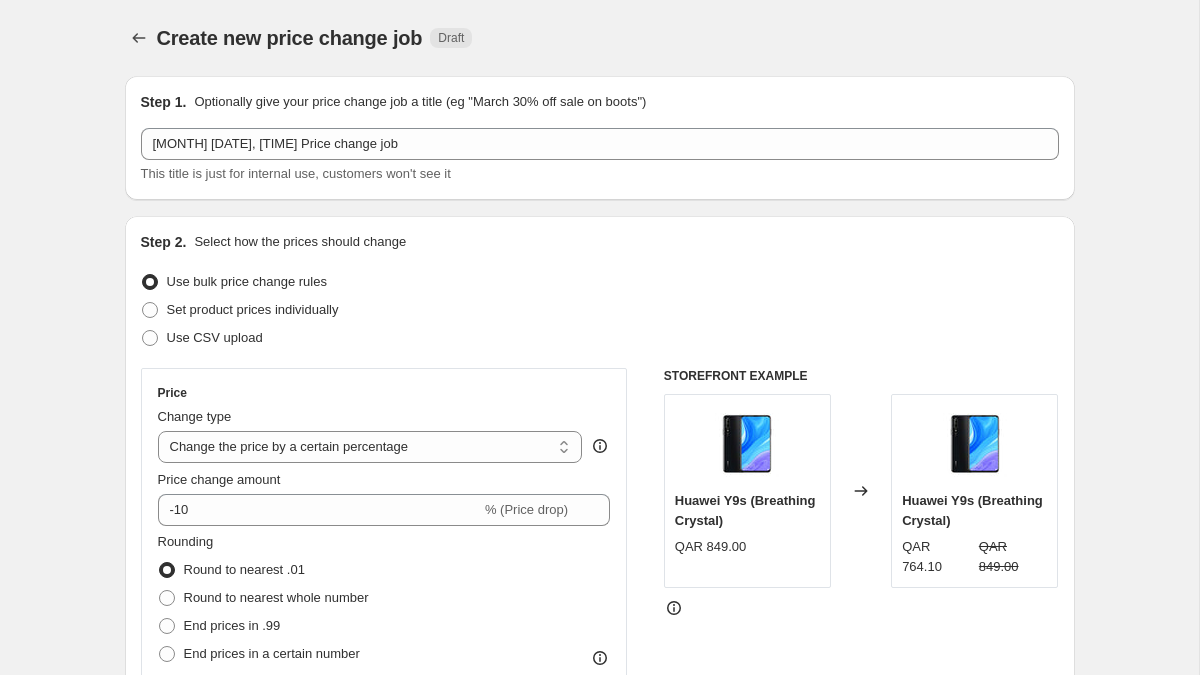 click on "Step 2. Select how the prices should change Use bulk price change rules Set product prices individually Use CSV upload Price Change type Change the price to a certain amount Change the price by a certain amount Change the price by a certain percentage Change the price to the current compare at price (price before sale) Change the price by a certain amount relative to the compare at price Change the price by a certain percentage relative to the compare at price Don't change the price Change the price by a certain percentage relative to the cost per item Change price to certain cost margin Change the price by a certain percentage Price change amount -10 % (Price drop) Rounding Round to nearest .01 Round to nearest whole number End prices in .99 End prices in a certain number Show rounding direction options? Compare at price What's the compare at price? Change type Change the compare at price to the current price (sale) Change the compare at price to a certain amount Don't change the compare at price QAR 849.00" at bounding box center (600, 567) 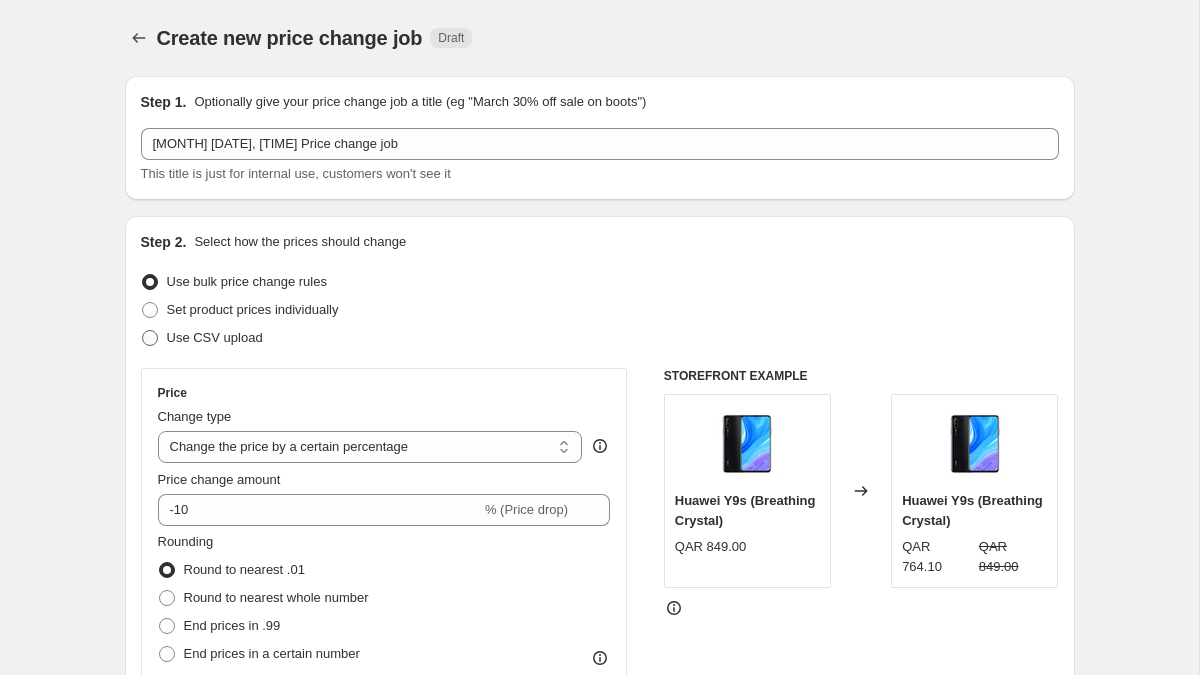 click on "Use CSV upload" at bounding box center [215, 337] 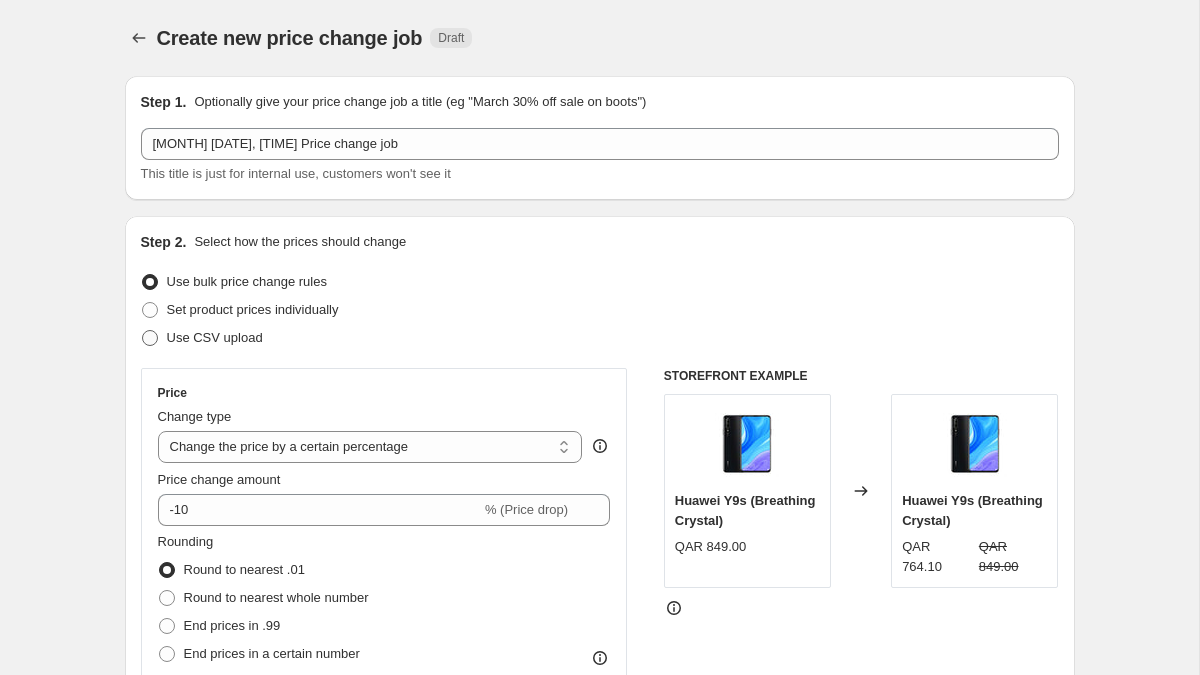 radio on "true" 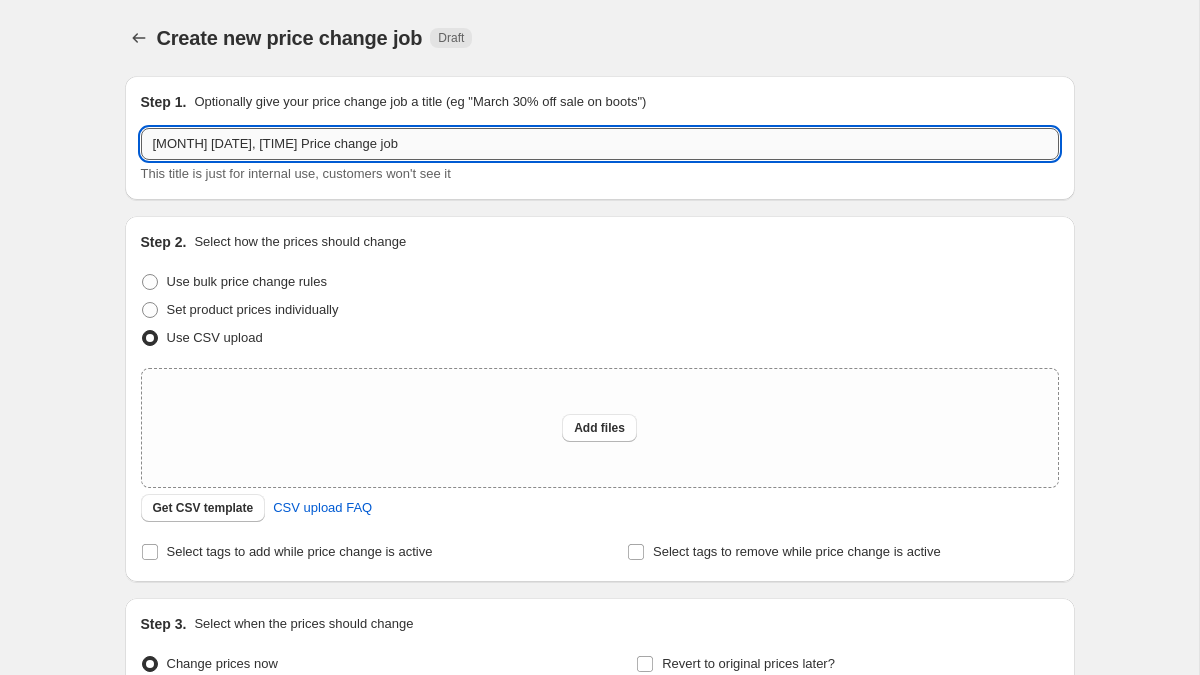 click on "Aug 1, 2025, 1:10:35 PM Price change job" at bounding box center (600, 144) 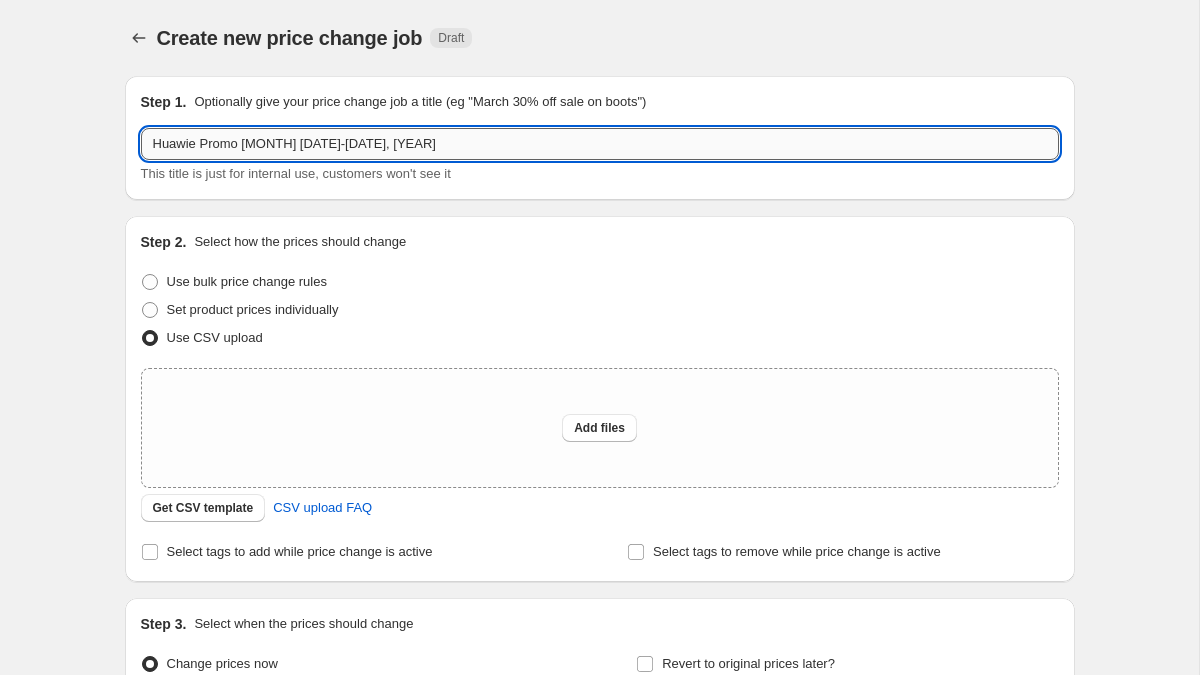 click on "Huawie Promo August 1-23, 2025" at bounding box center [600, 144] 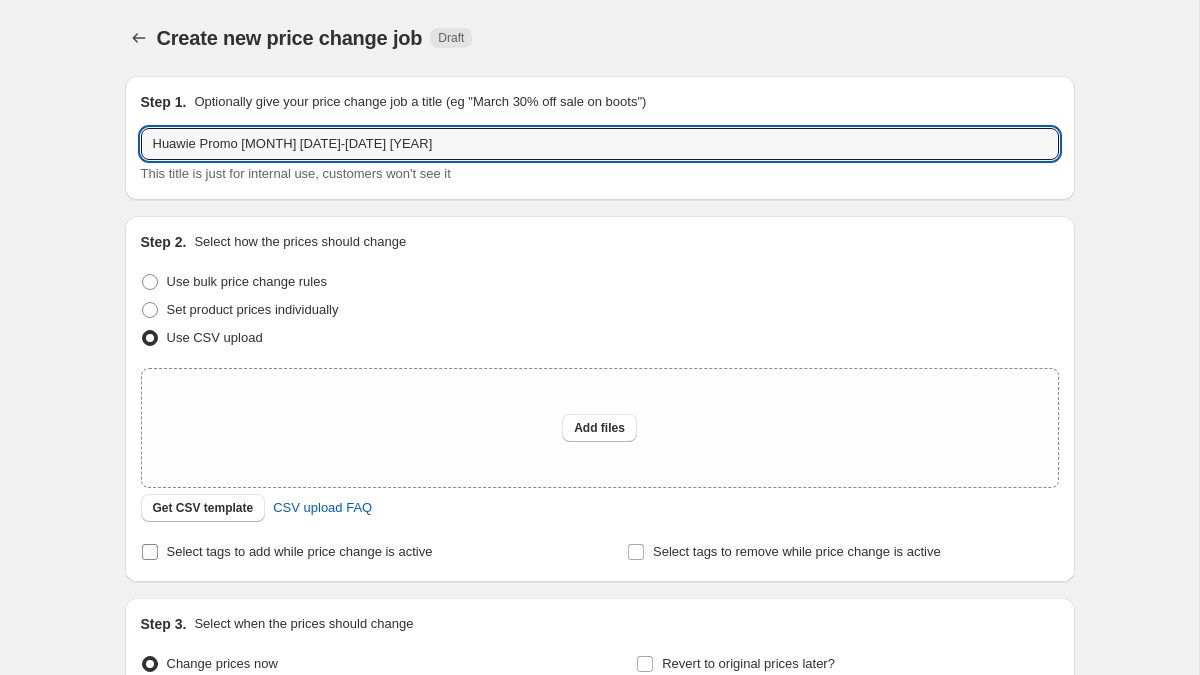 type on "Huawie Promo August 1-23 2025" 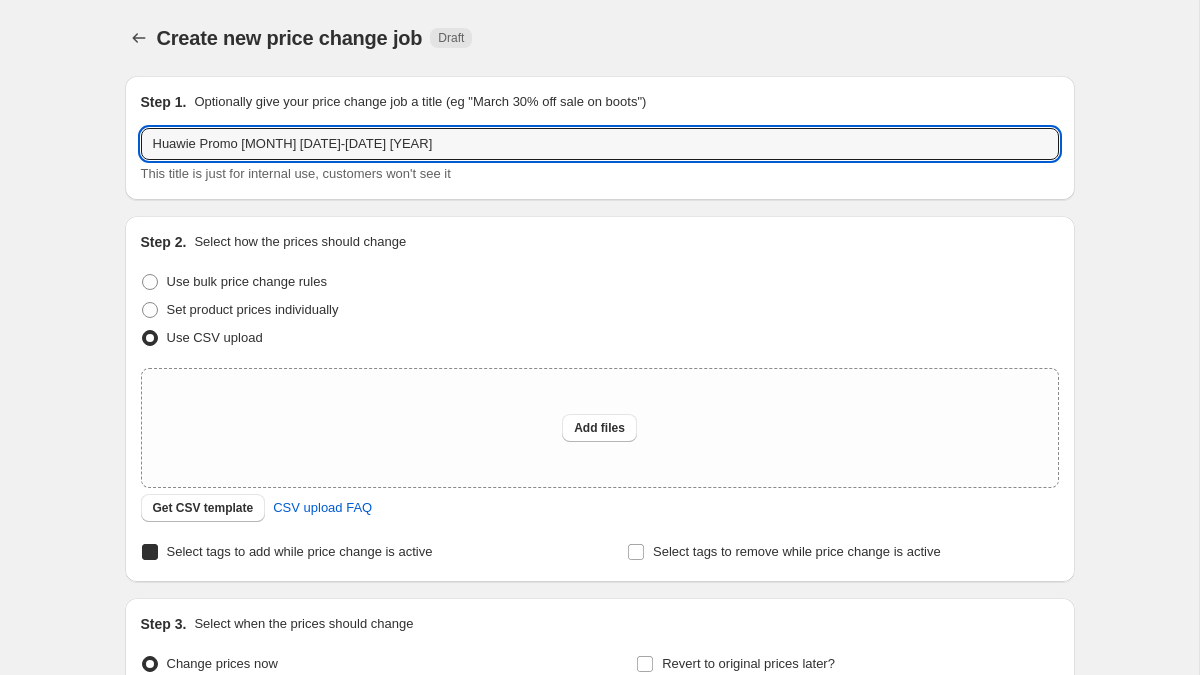 checkbox on "true" 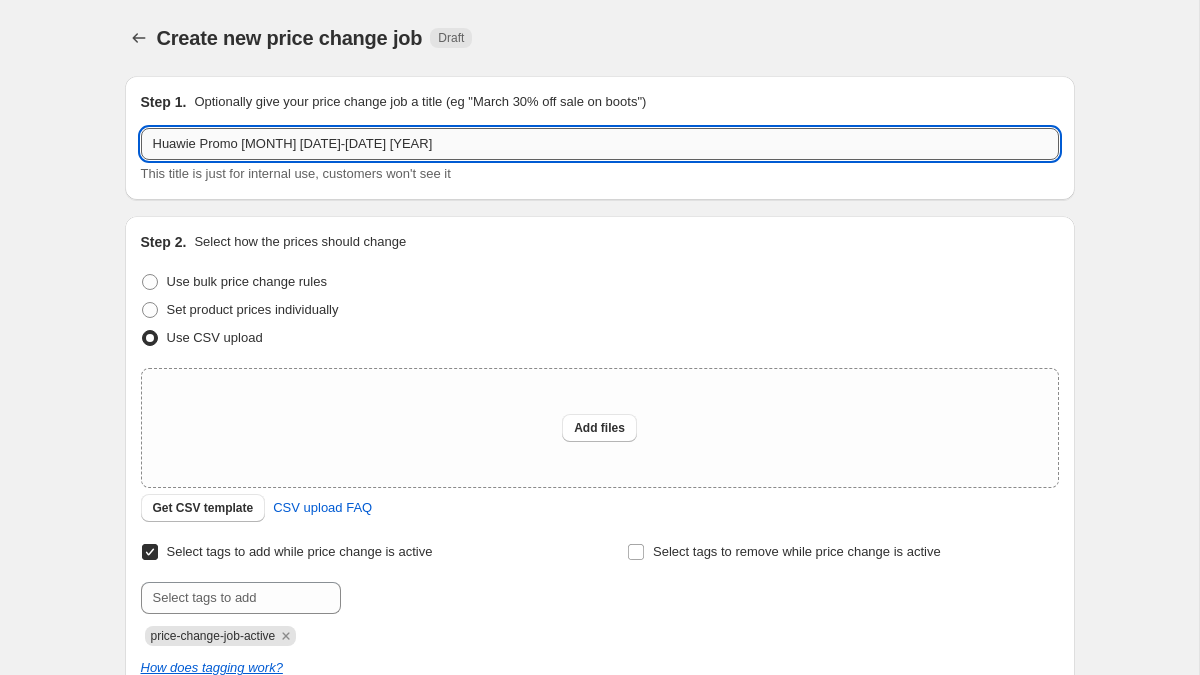 click on "Huawie Promo August 1-23 2025" at bounding box center (600, 144) 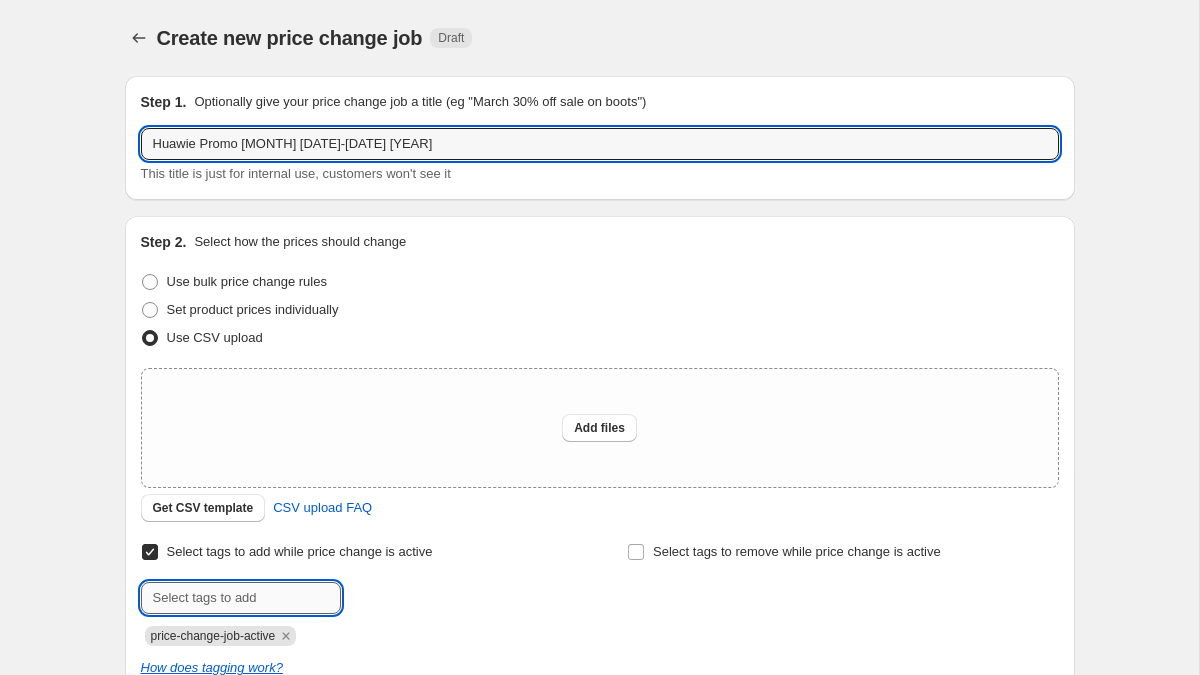 click at bounding box center (241, 598) 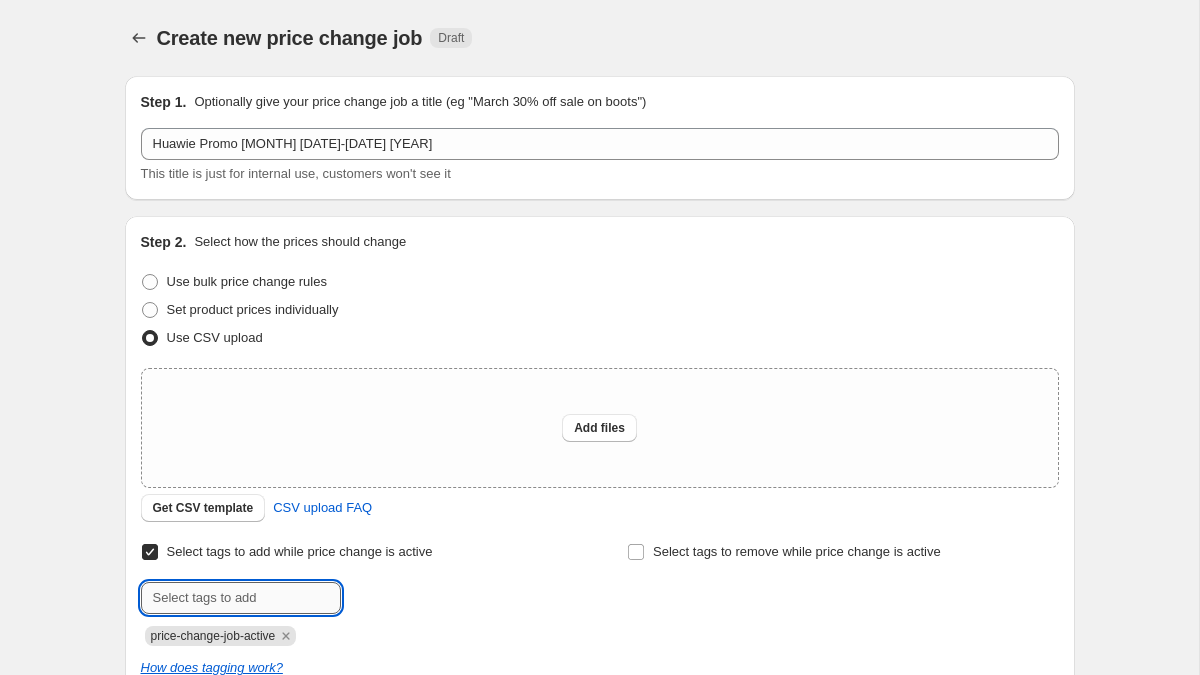paste on "Huawie Promo August 1-23 2025" 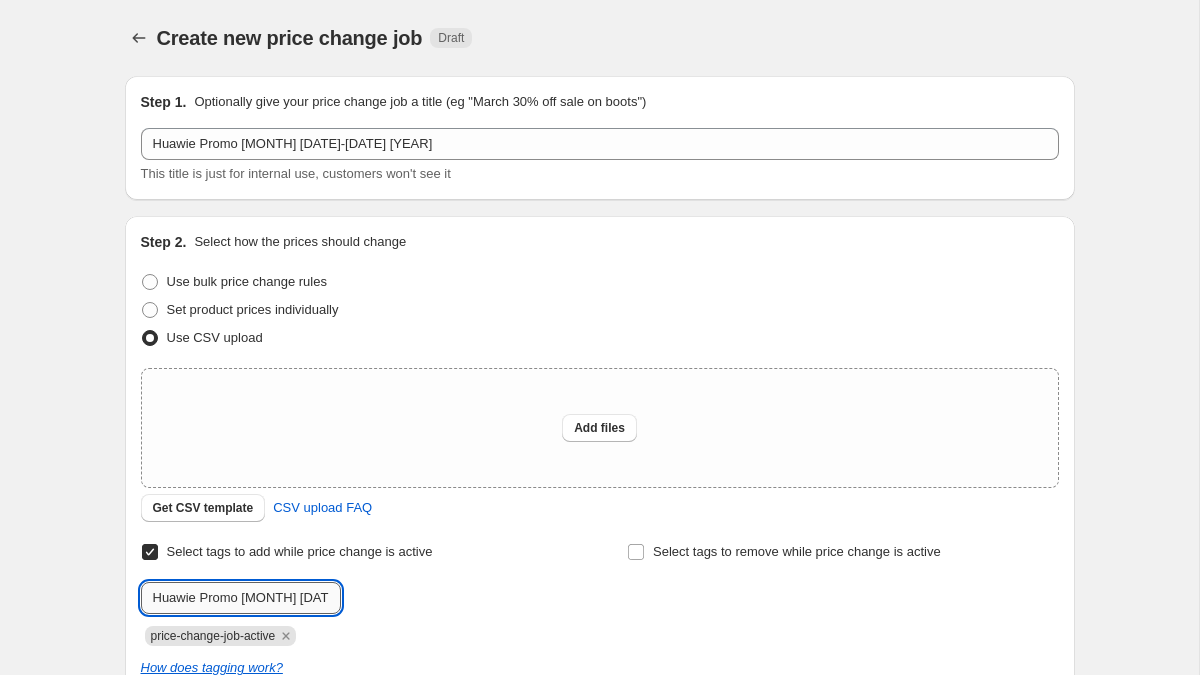 scroll, scrollTop: 0, scrollLeft: 29, axis: horizontal 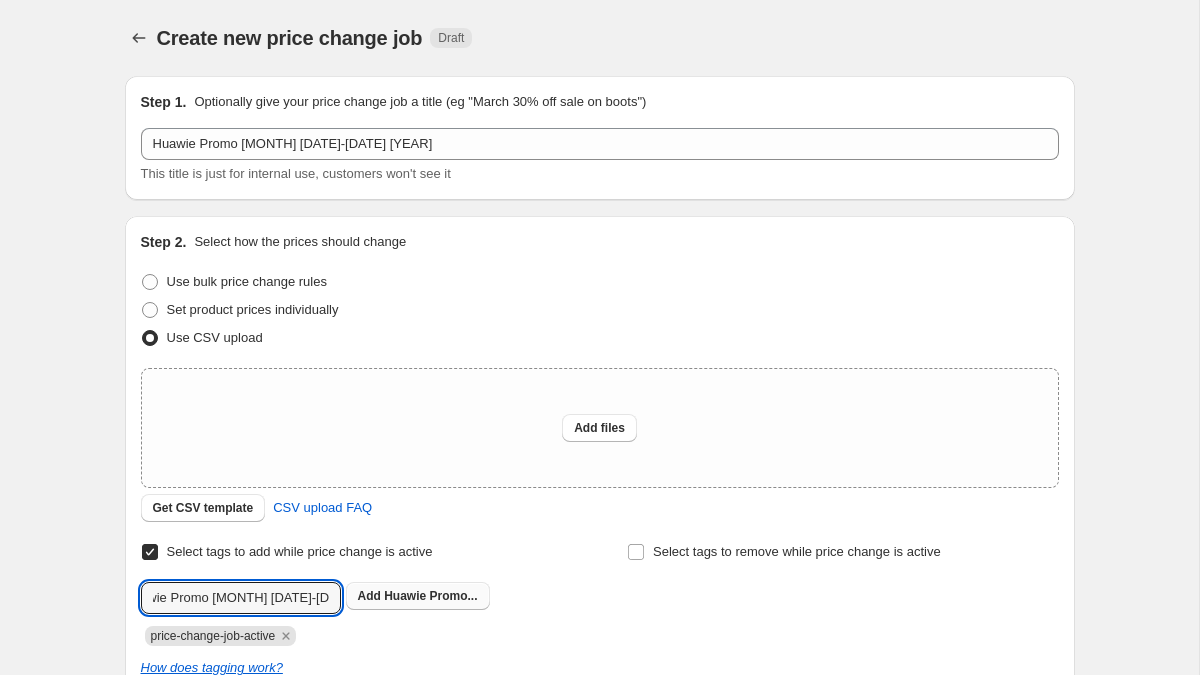 type on "Huawie Promo August 1-23 2025" 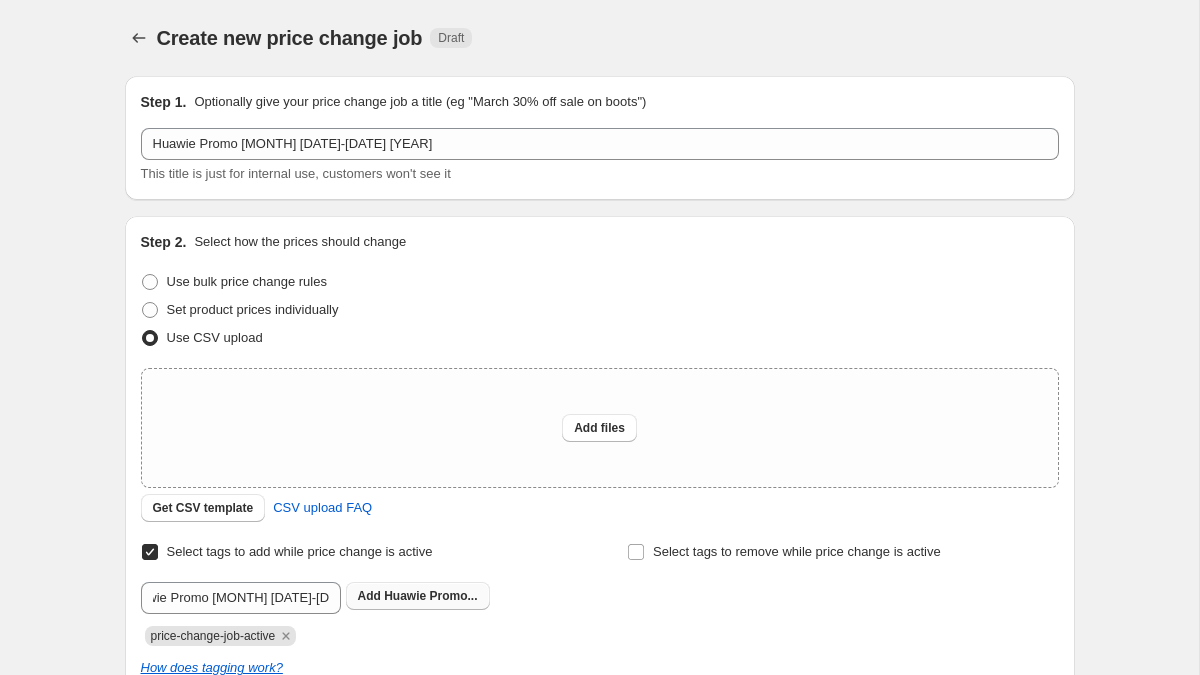 scroll, scrollTop: 0, scrollLeft: 0, axis: both 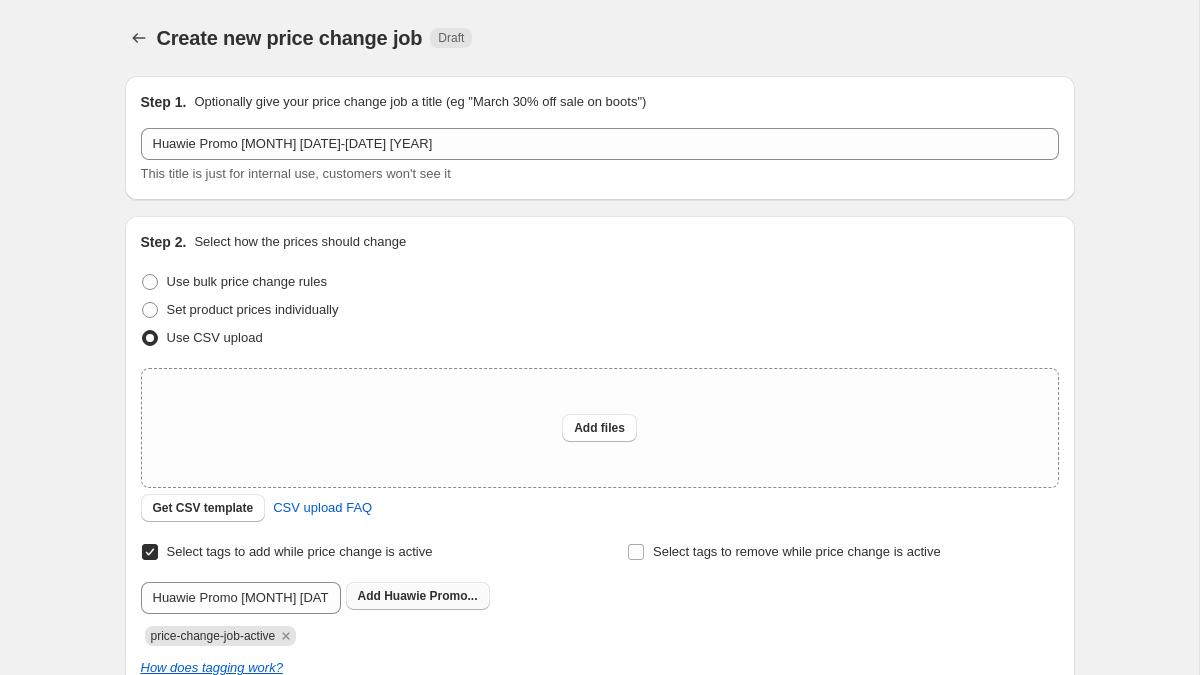 click on "Add   Huawie Promo..." at bounding box center (418, 596) 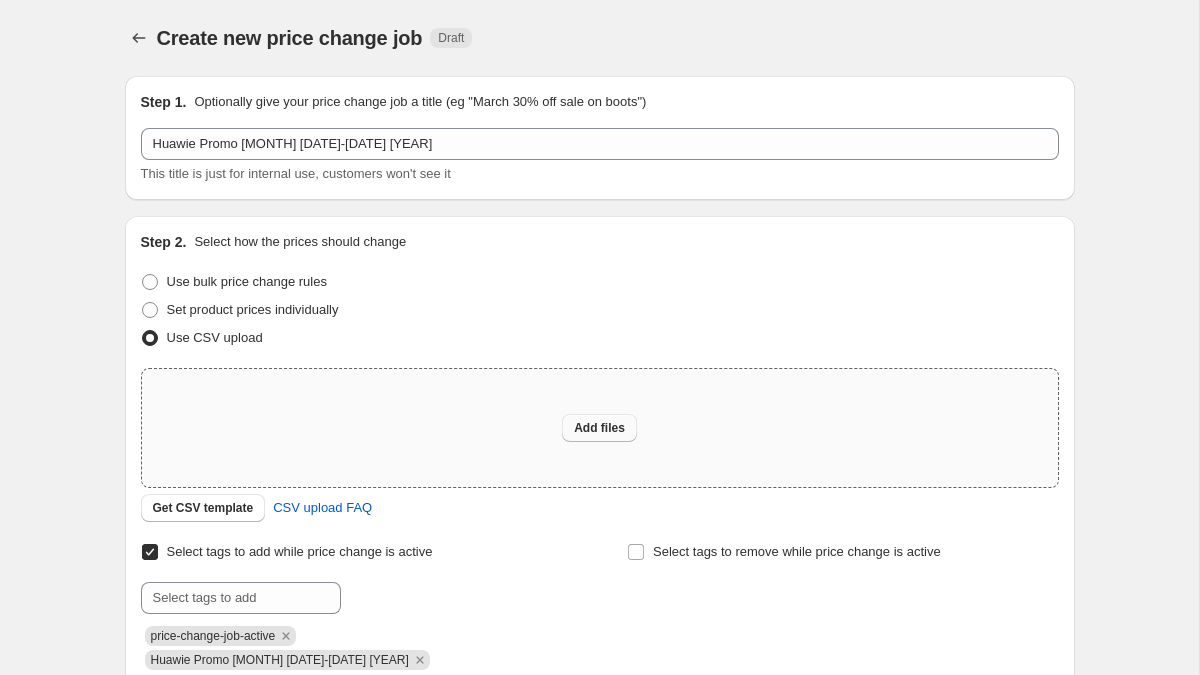 click on "Add files" at bounding box center (599, 428) 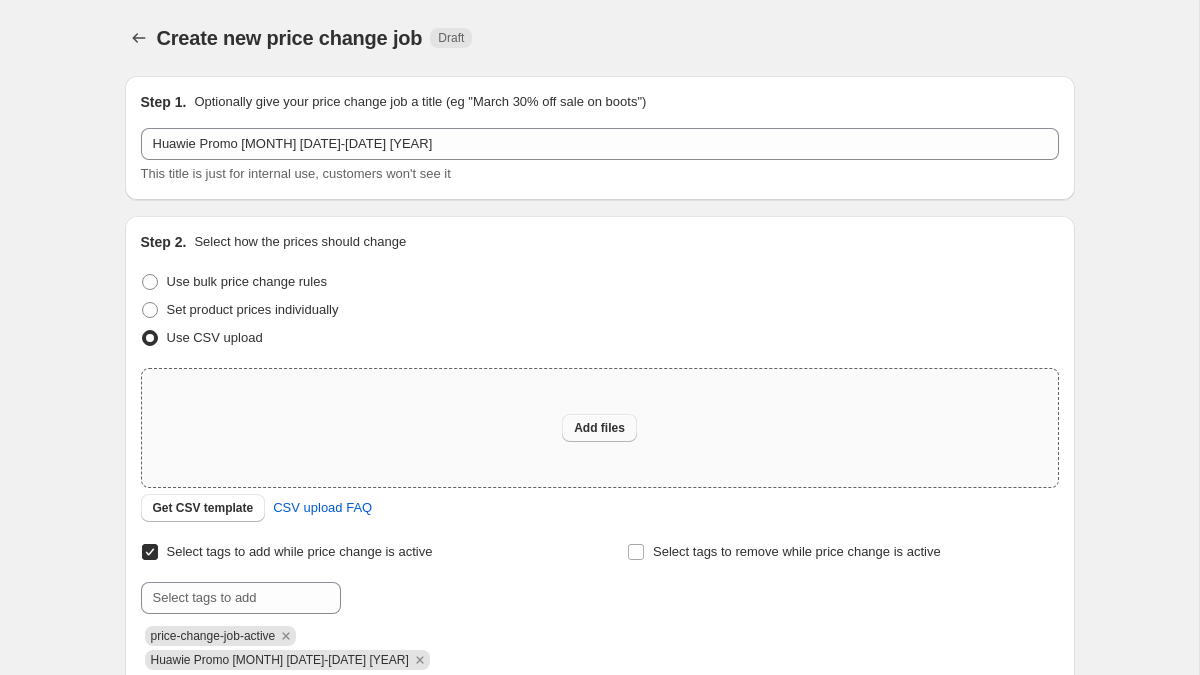 type on "C:\fakepath\Huawie Promo August 1-23 2025.csv" 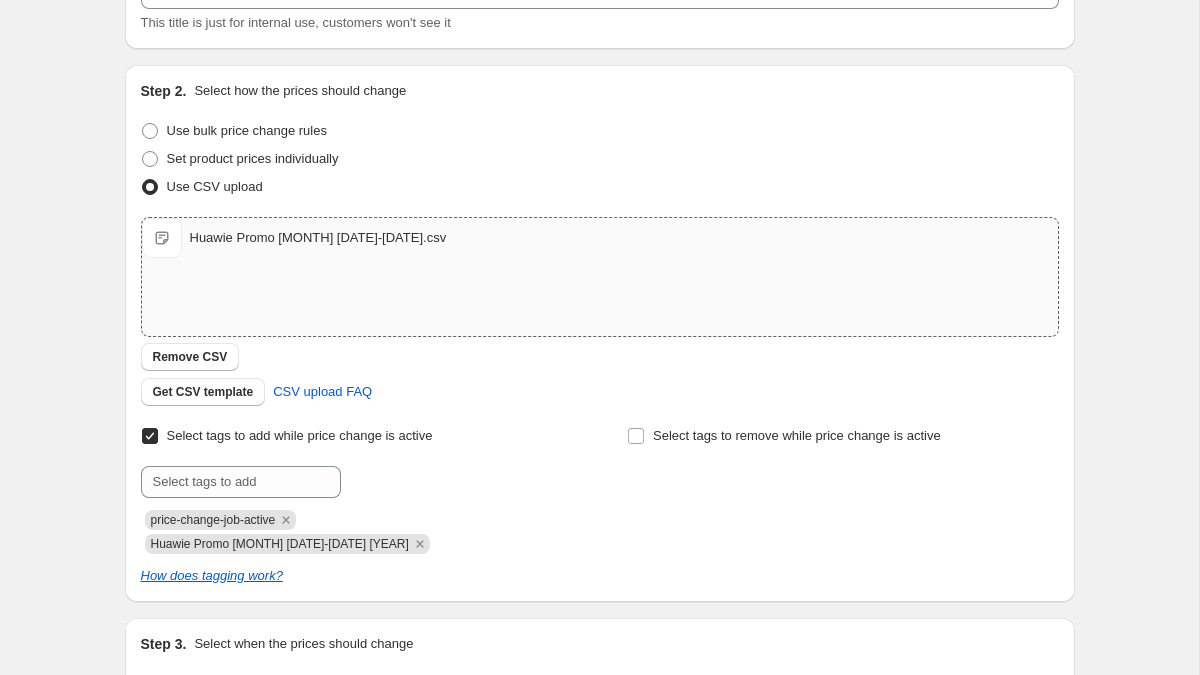 scroll, scrollTop: 364, scrollLeft: 0, axis: vertical 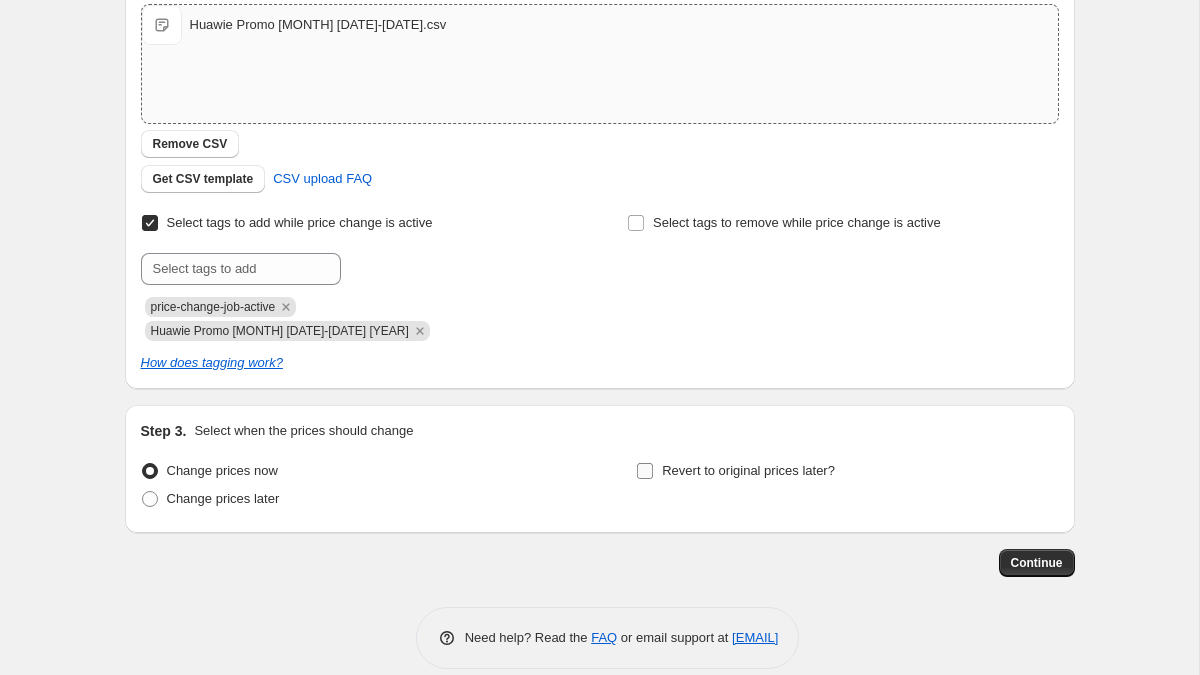 click on "Revert to original prices later?" at bounding box center (645, 471) 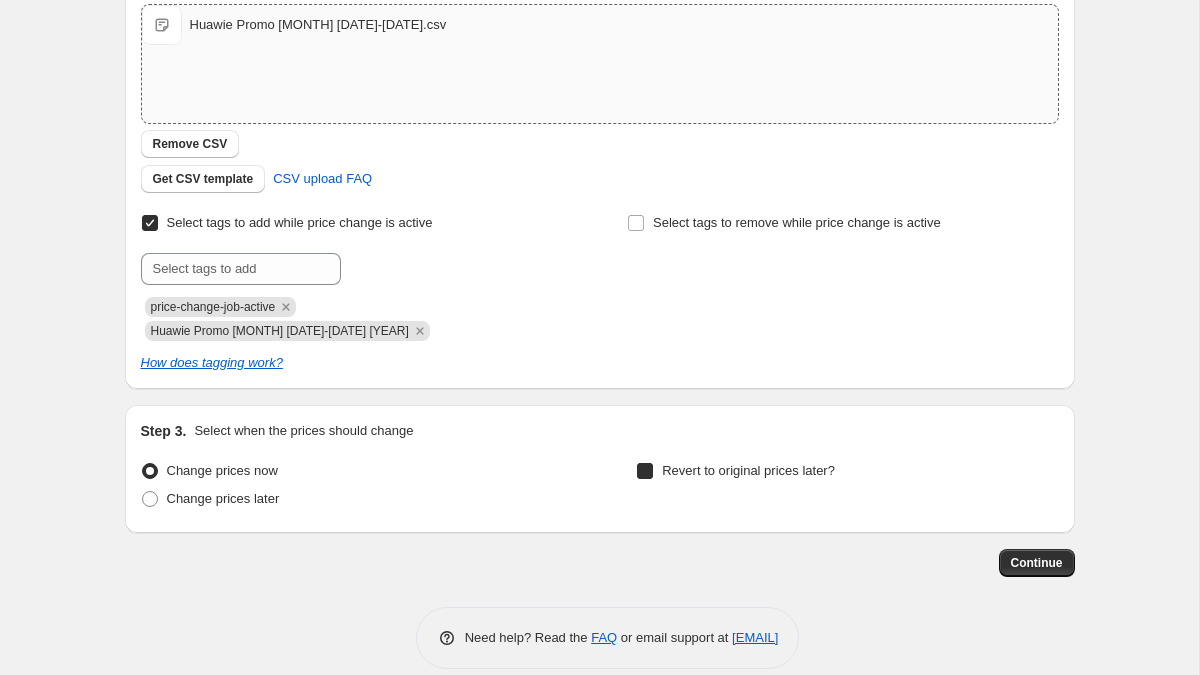 checkbox on "true" 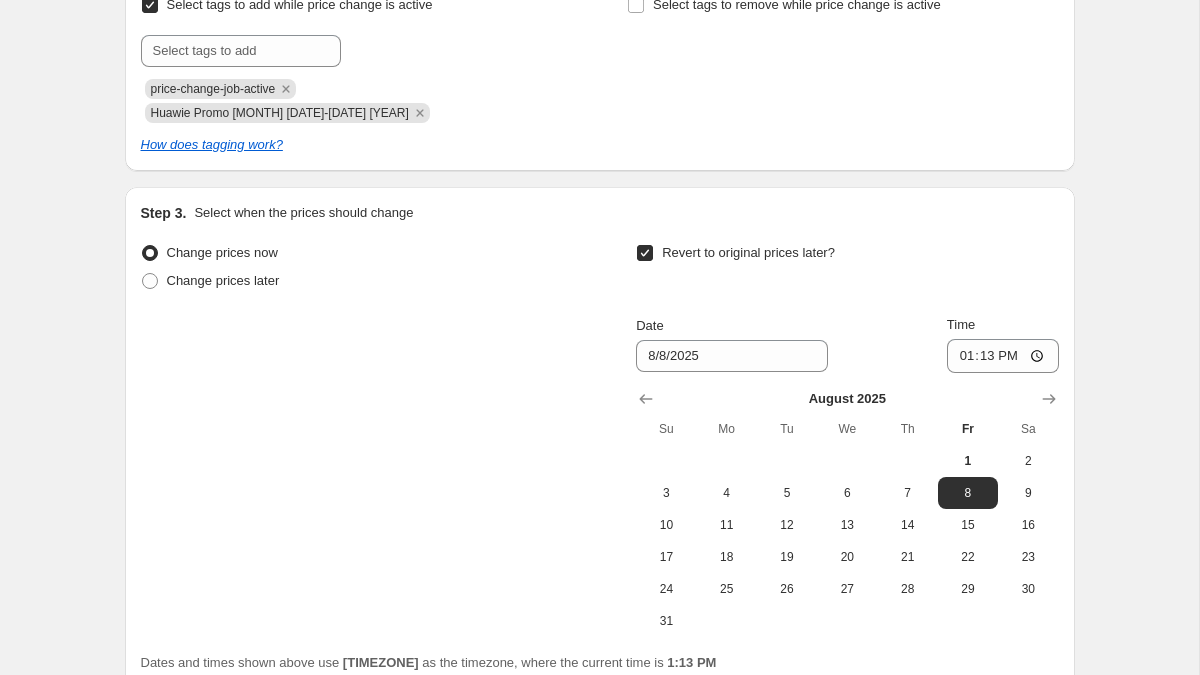scroll, scrollTop: 585, scrollLeft: 0, axis: vertical 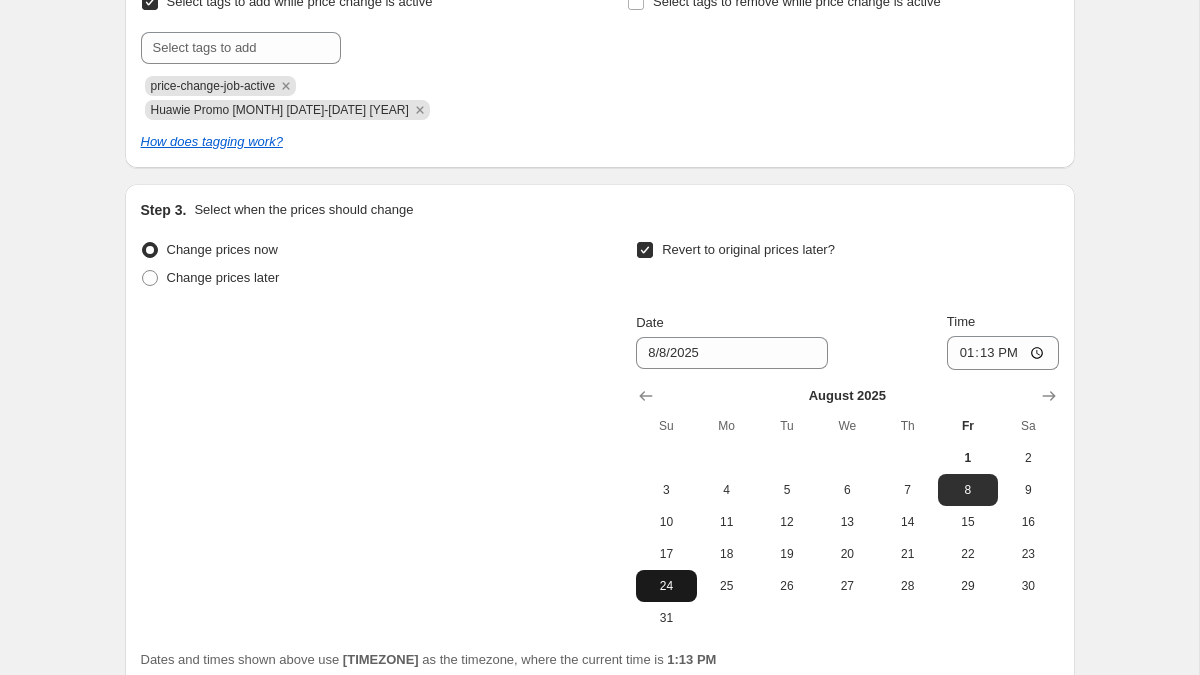 click on "24" at bounding box center [666, 586] 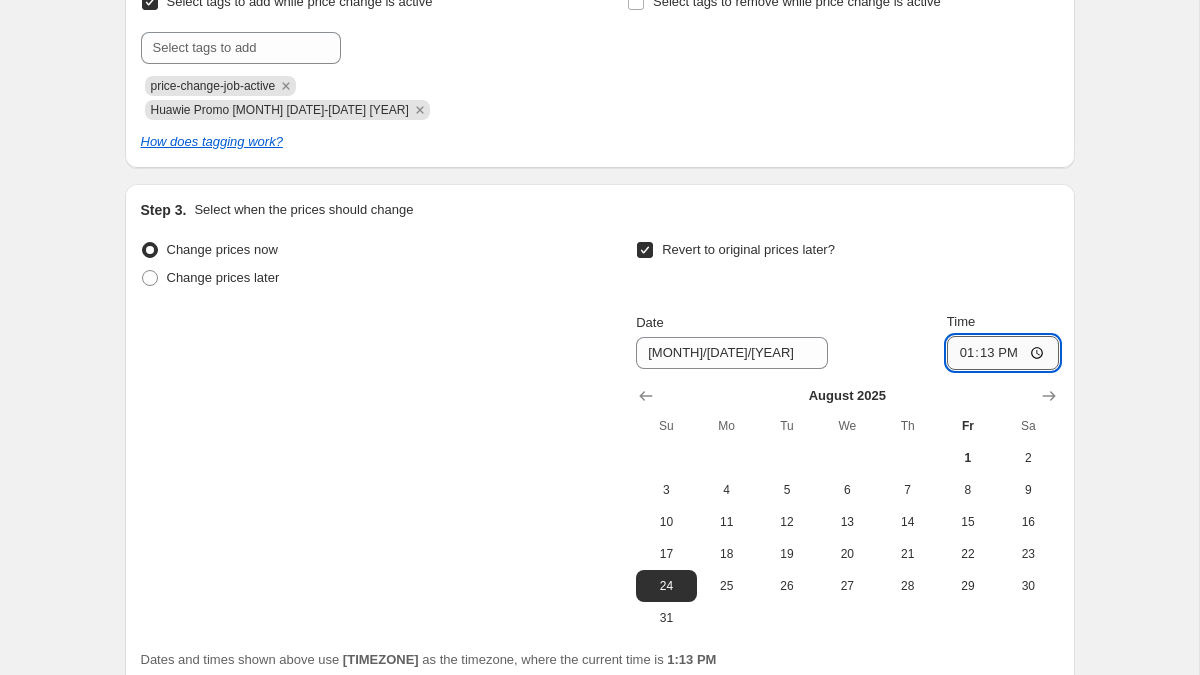 click on "13:13" at bounding box center [1003, 353] 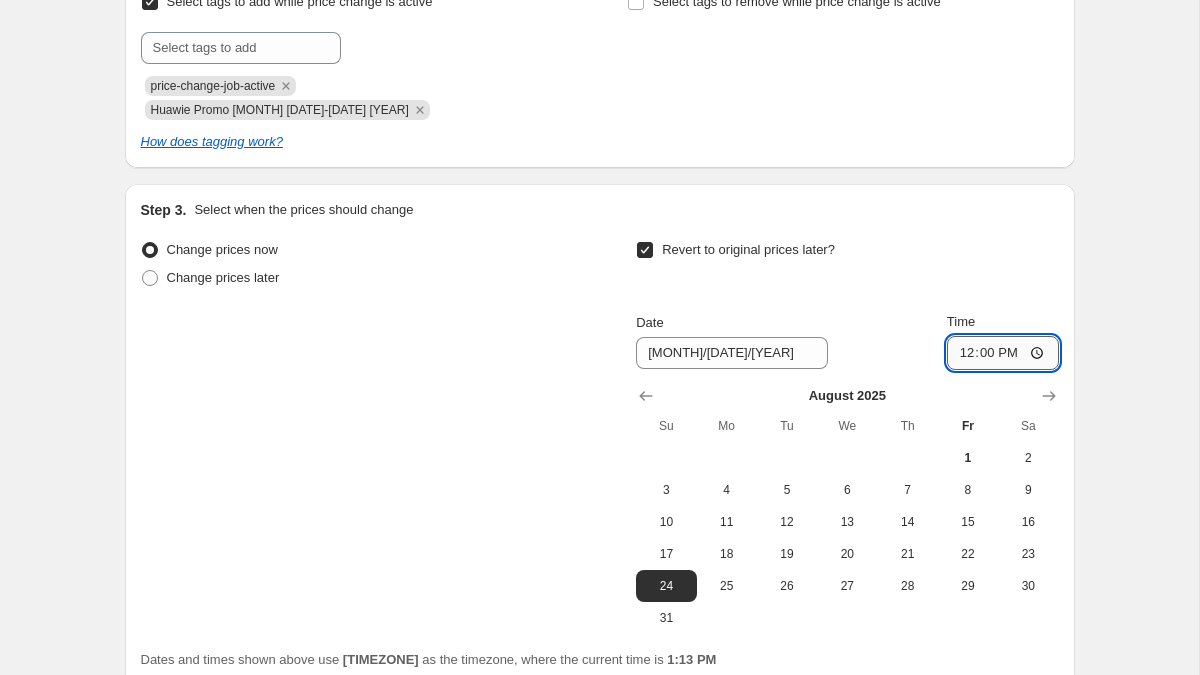 click on "12:00" at bounding box center [1003, 353] 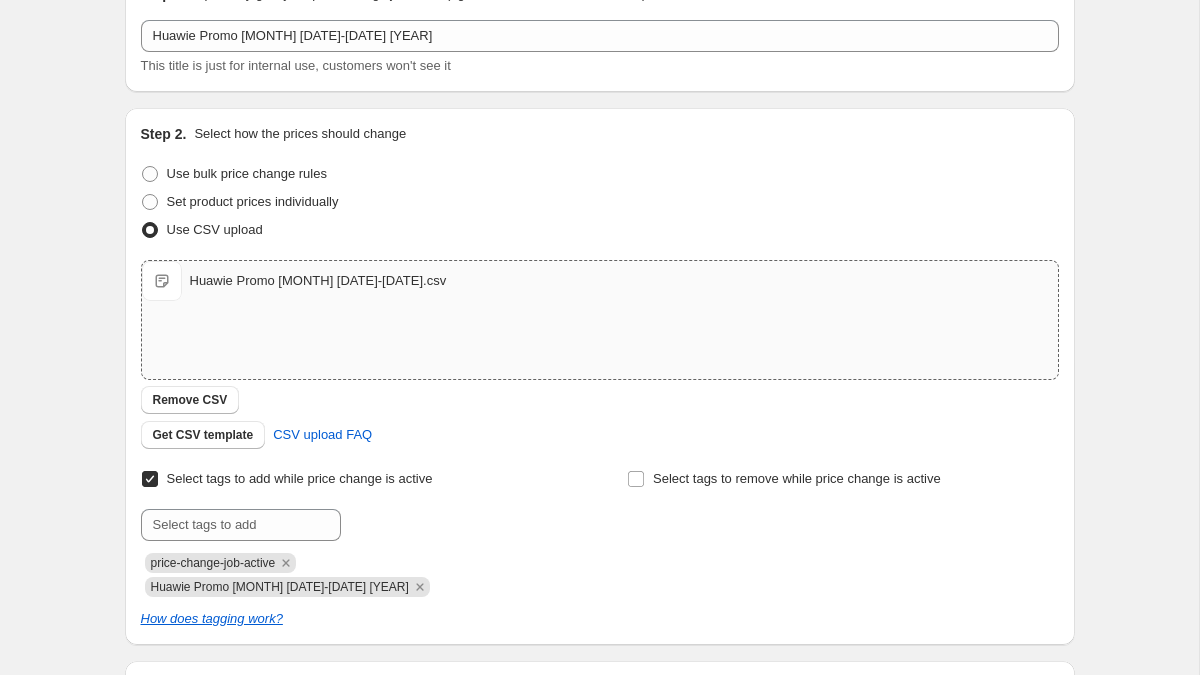 scroll, scrollTop: 738, scrollLeft: 0, axis: vertical 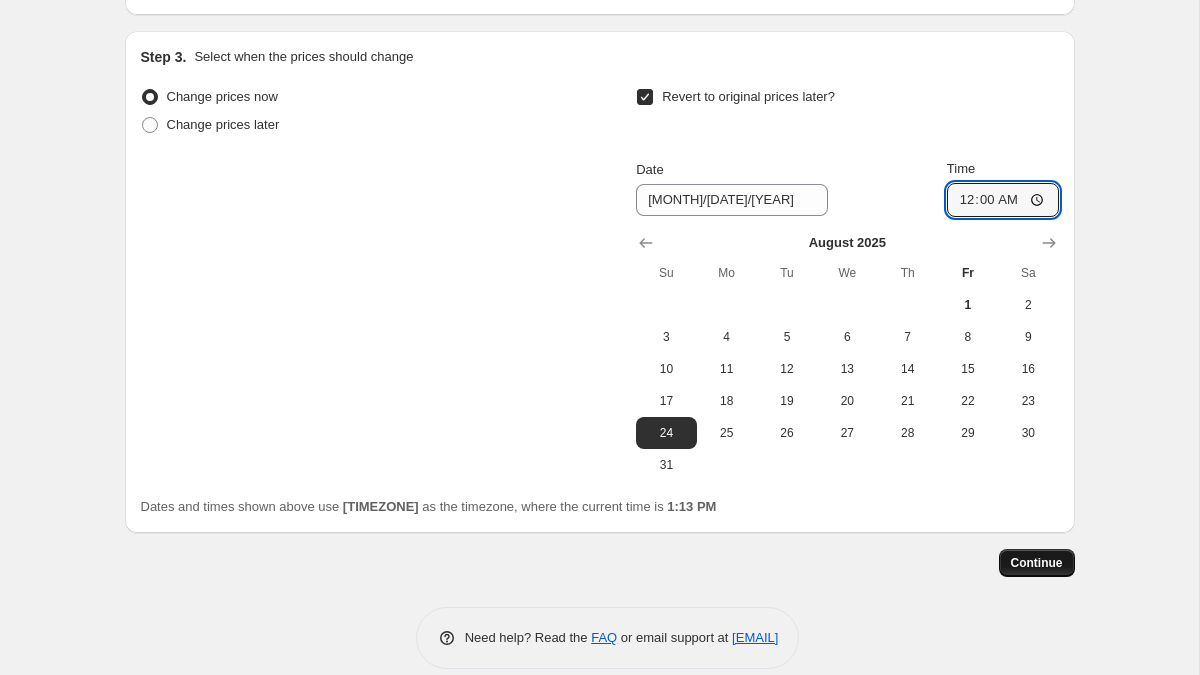 click on "Continue" at bounding box center [1037, 563] 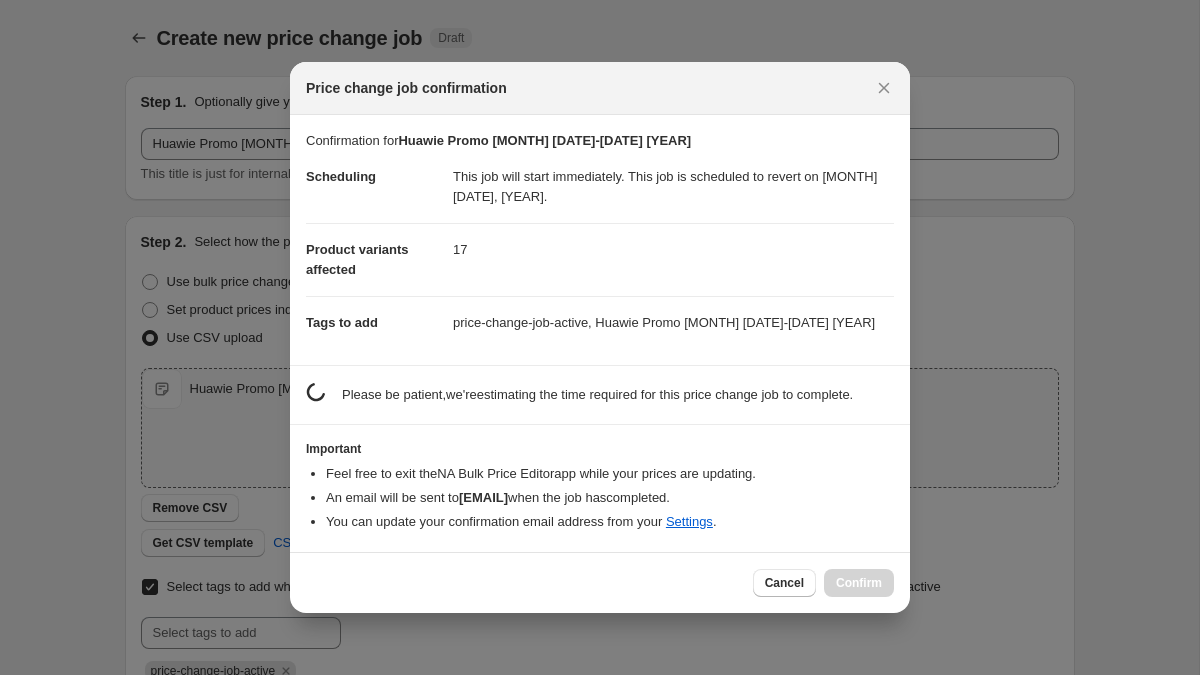 scroll, scrollTop: 0, scrollLeft: 0, axis: both 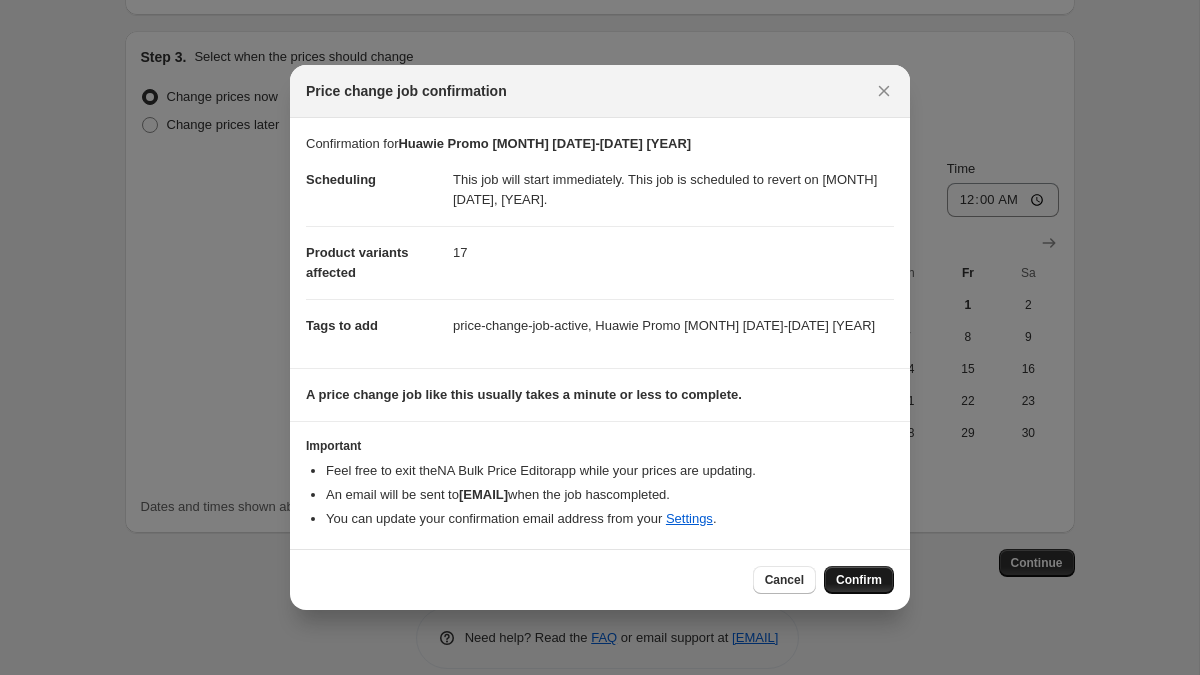 click on "Confirm" at bounding box center [859, 580] 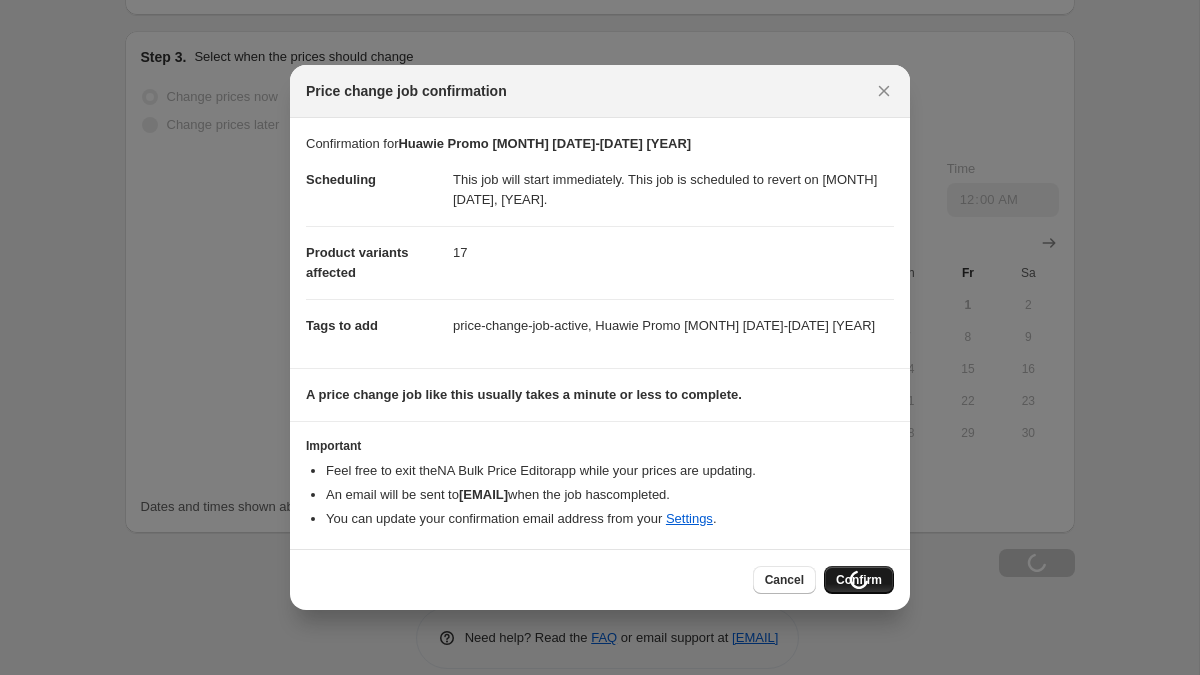 scroll, scrollTop: 806, scrollLeft: 0, axis: vertical 